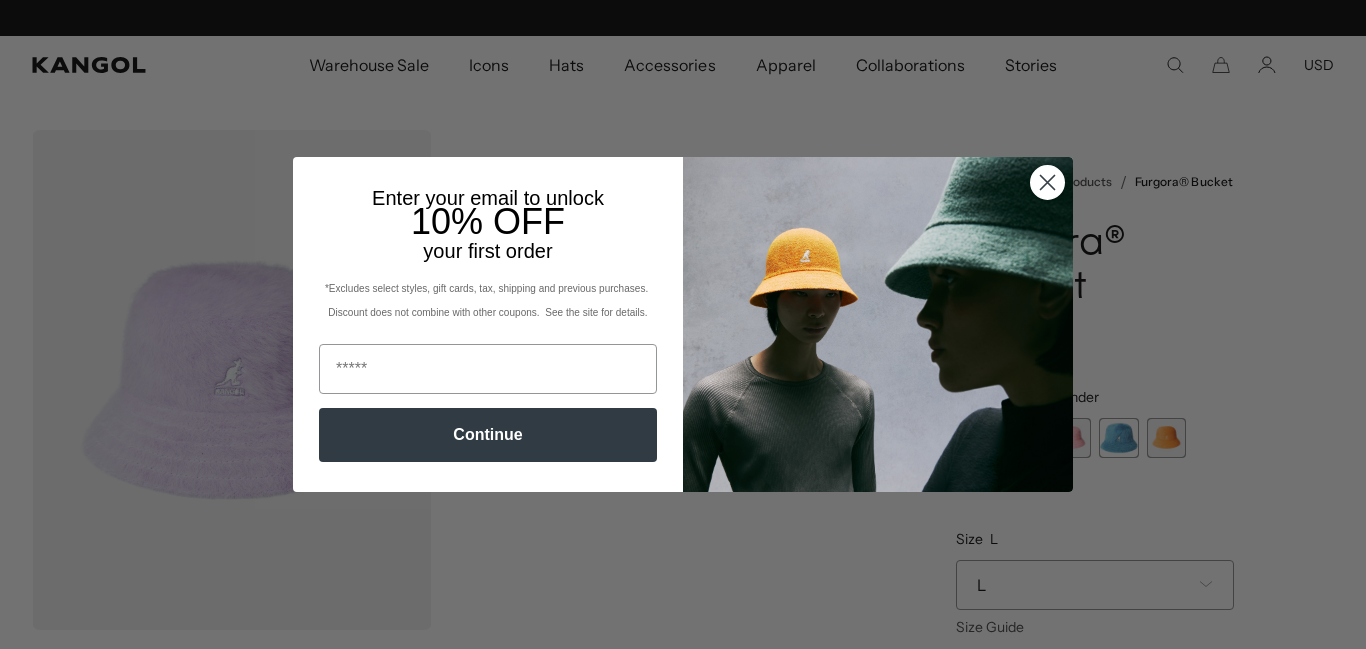 scroll, scrollTop: 0, scrollLeft: 0, axis: both 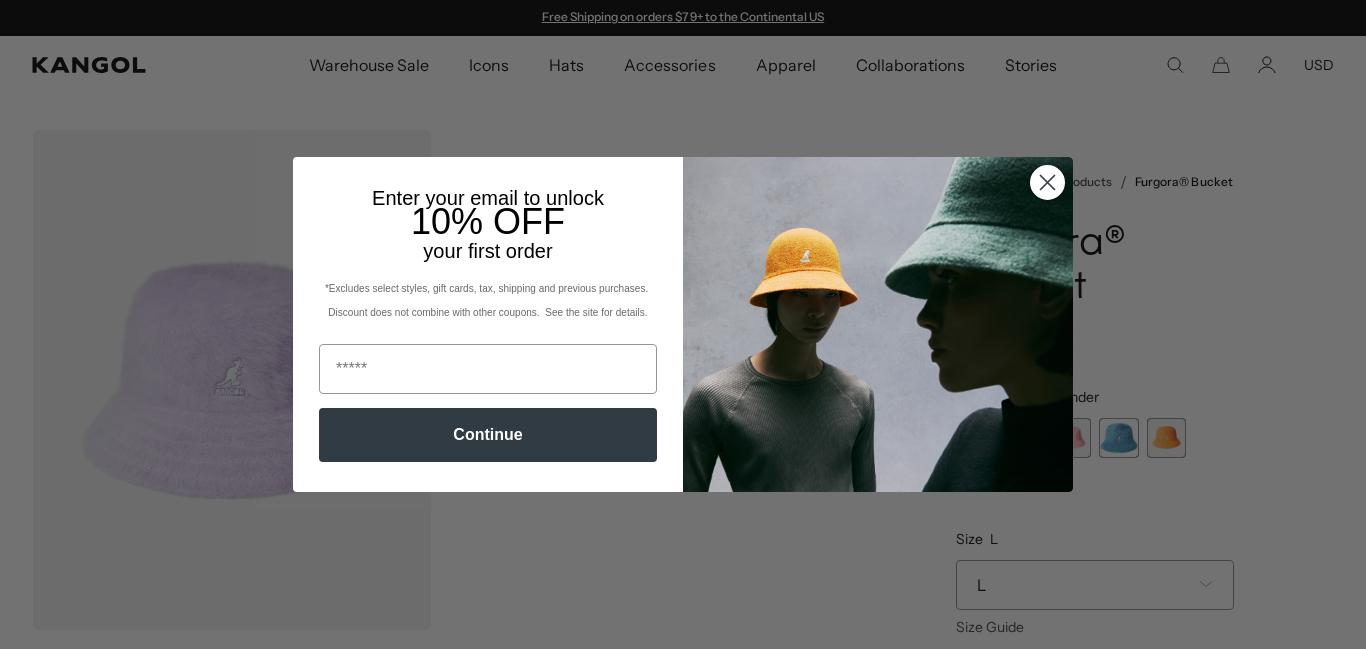 click 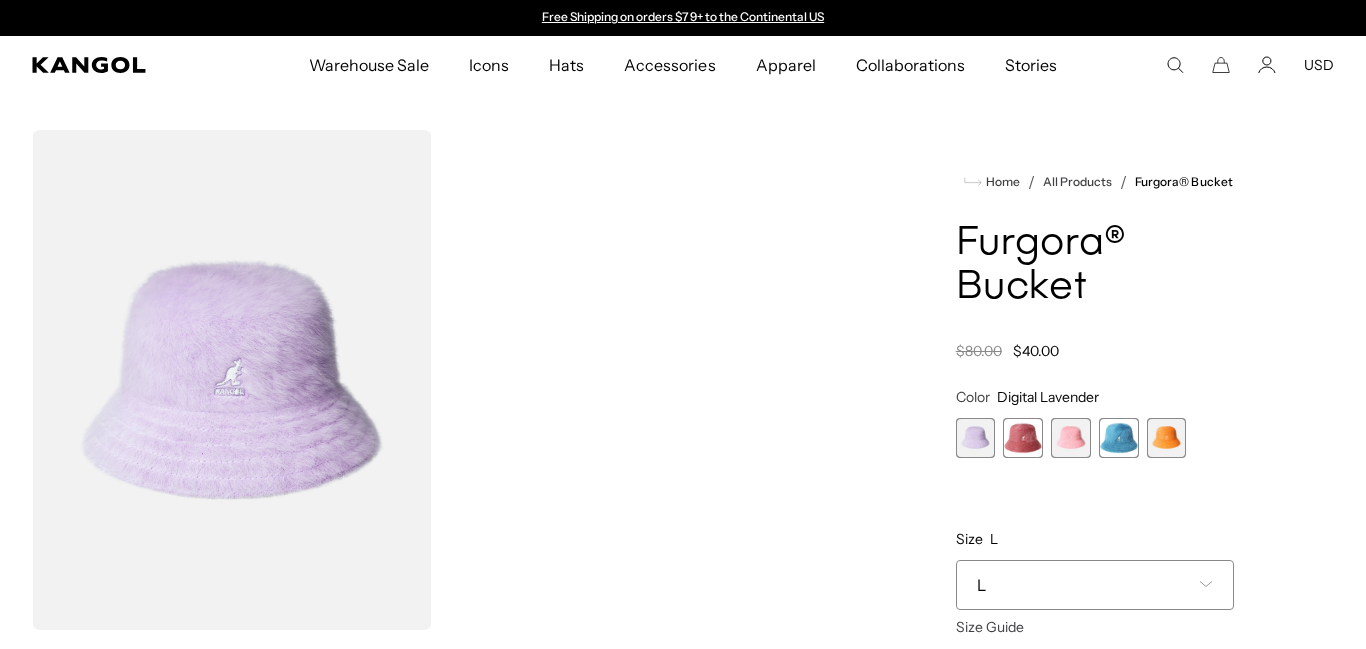 scroll, scrollTop: 0, scrollLeft: 0, axis: both 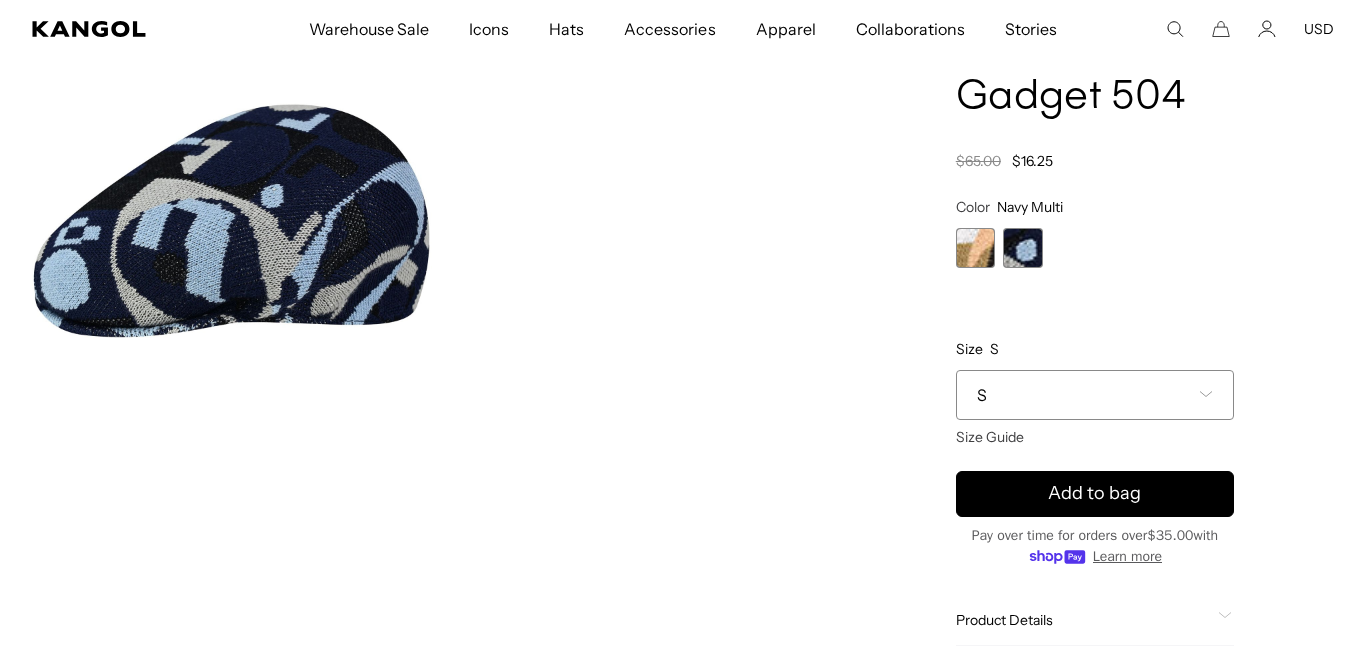 click 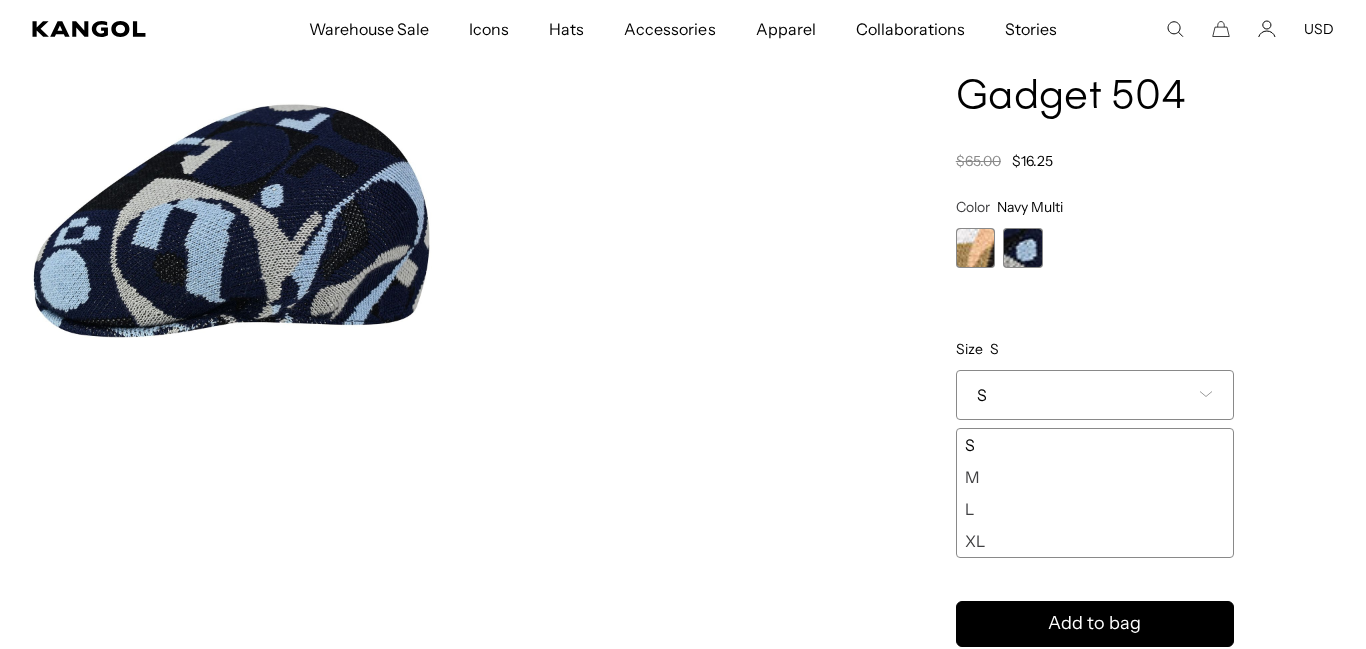 scroll, scrollTop: 0, scrollLeft: 412, axis: horizontal 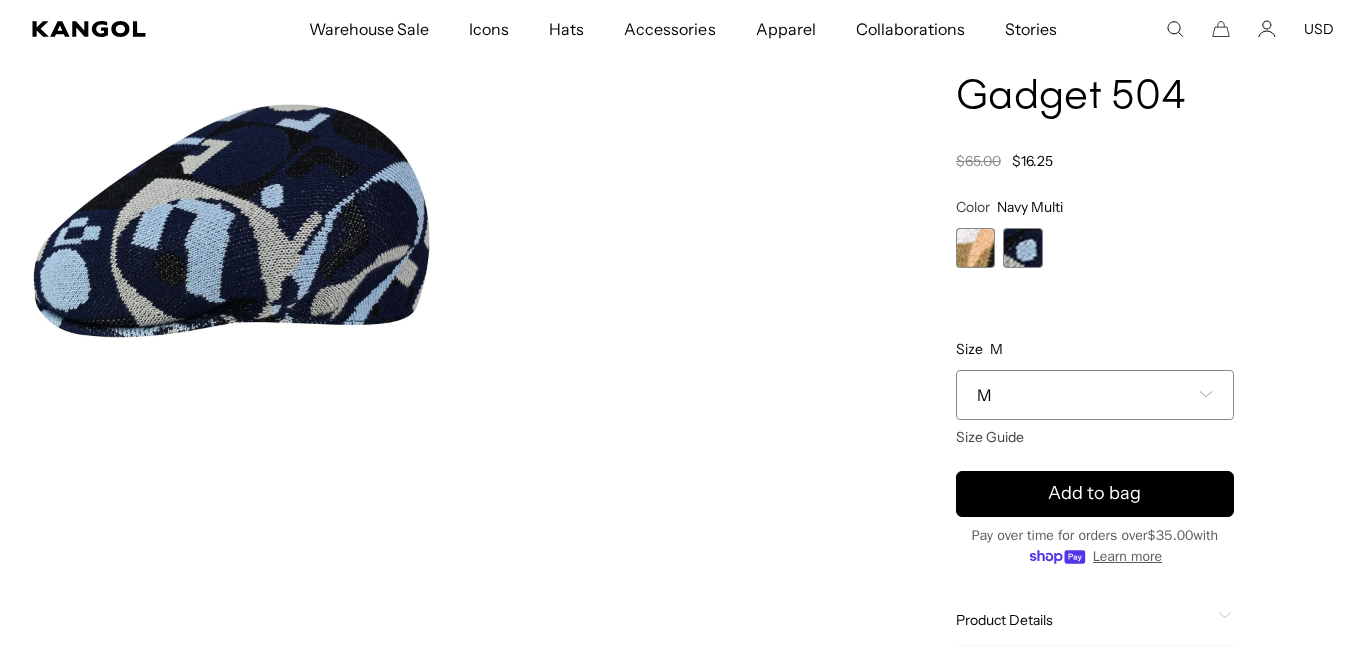click at bounding box center (976, 248) 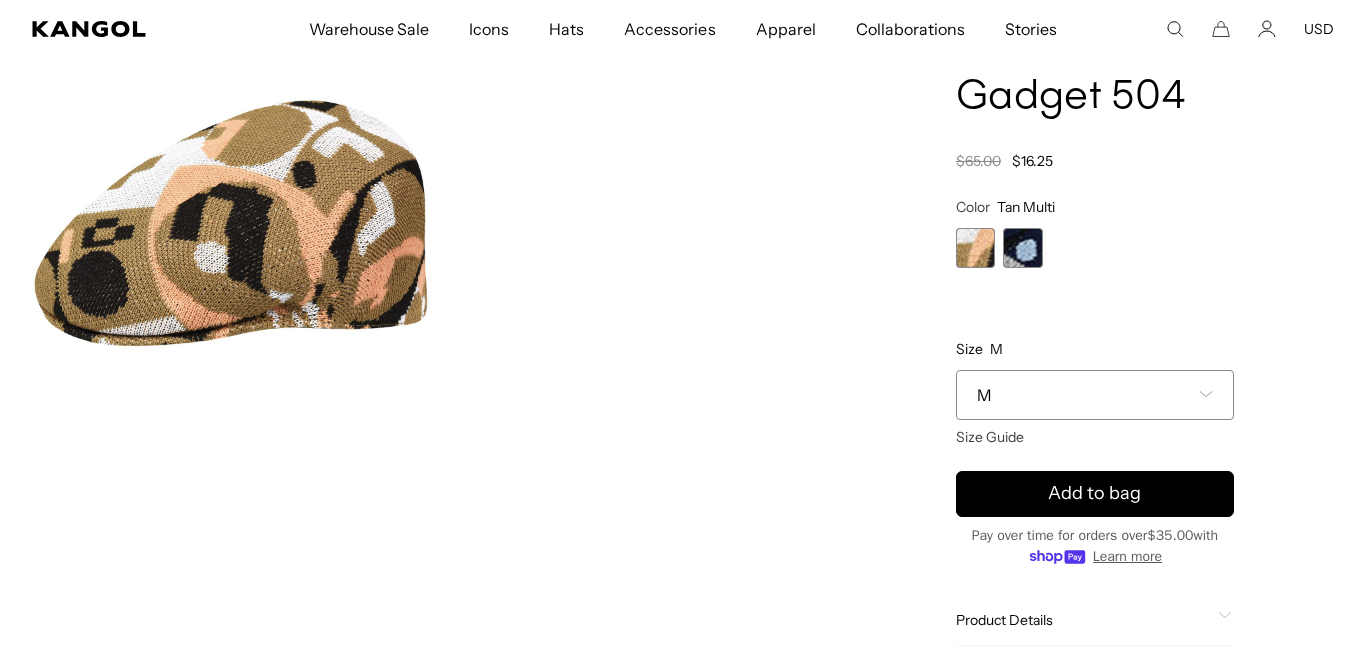 click at bounding box center (1023, 248) 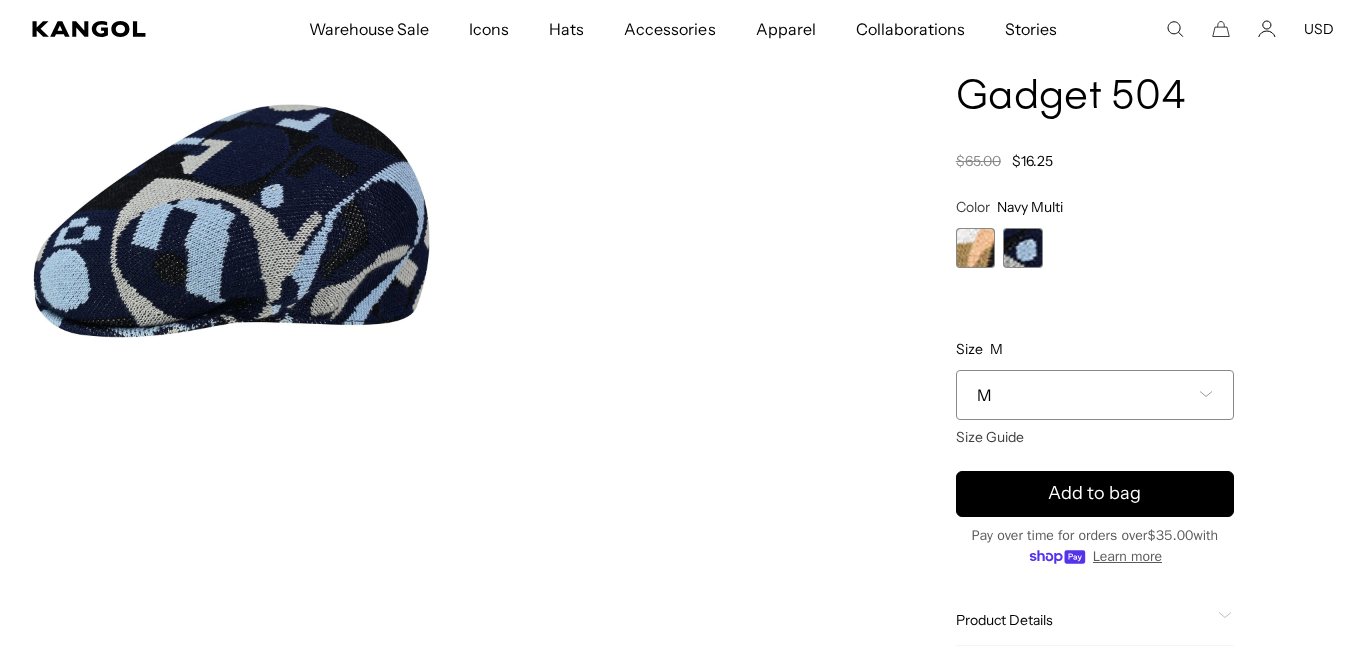 scroll, scrollTop: 0, scrollLeft: 412, axis: horizontal 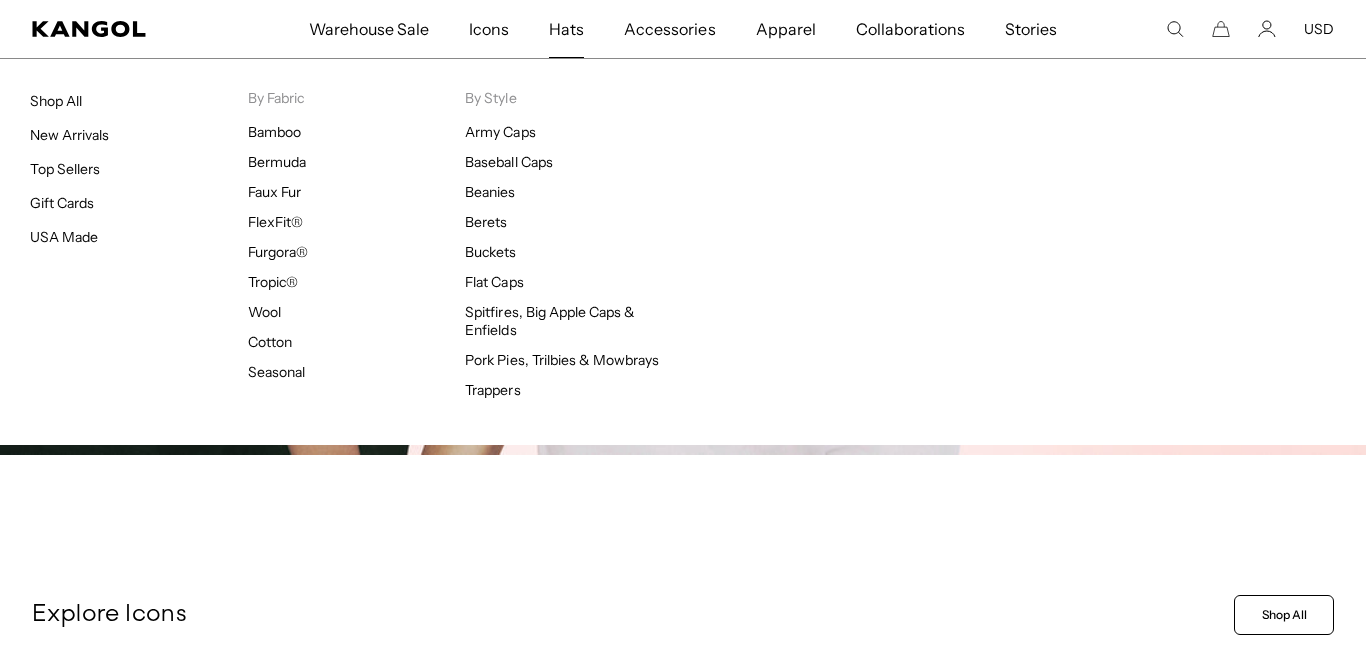 click on "Hats" at bounding box center (566, 29) 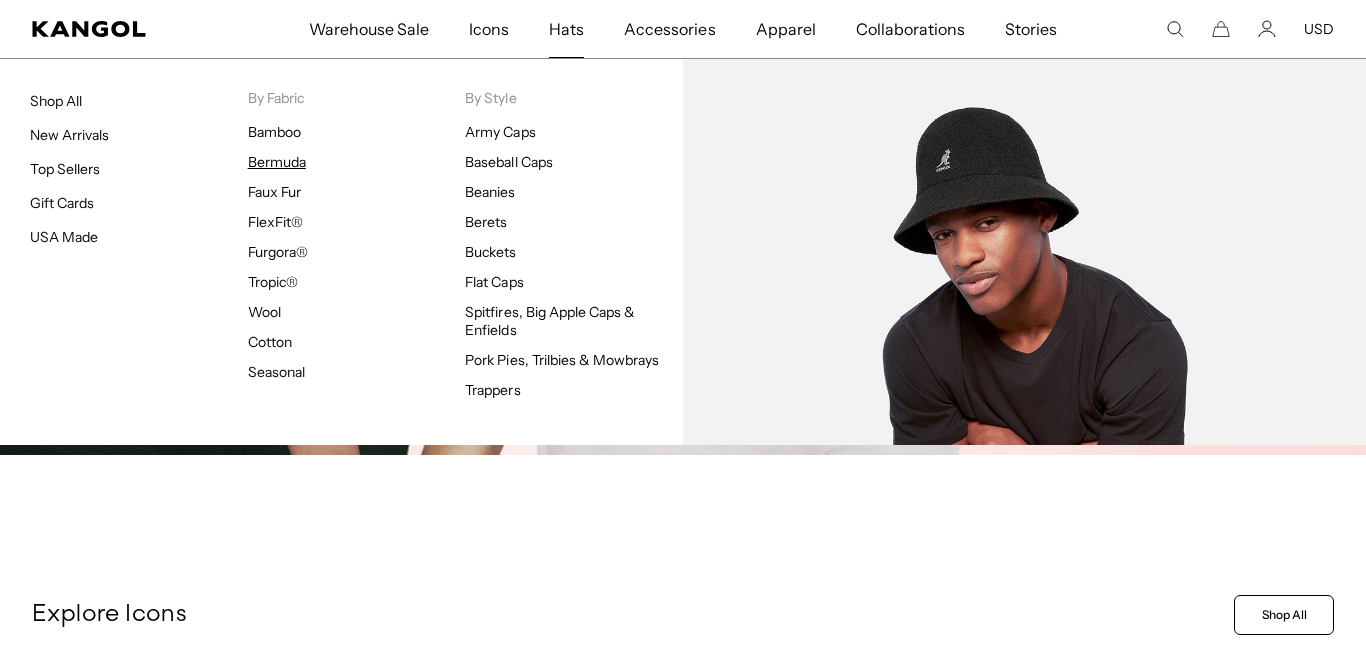 click on "Bermuda" at bounding box center [277, 162] 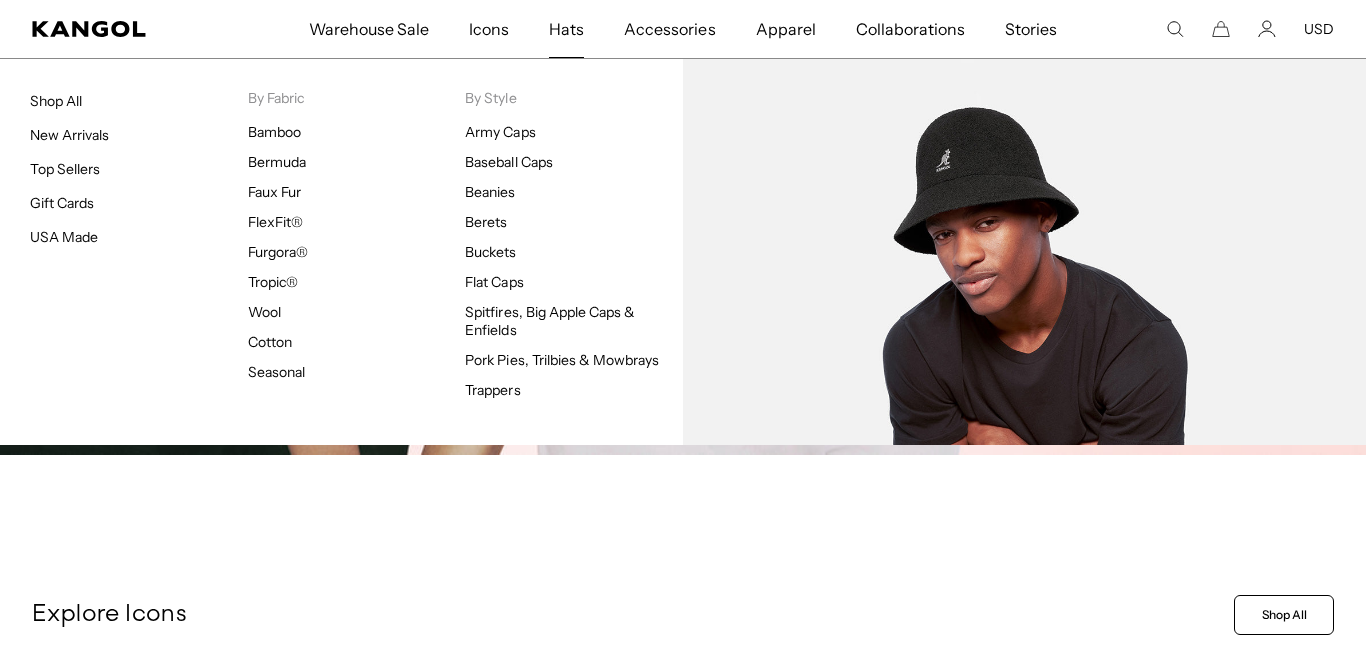 scroll, scrollTop: 0, scrollLeft: 412, axis: horizontal 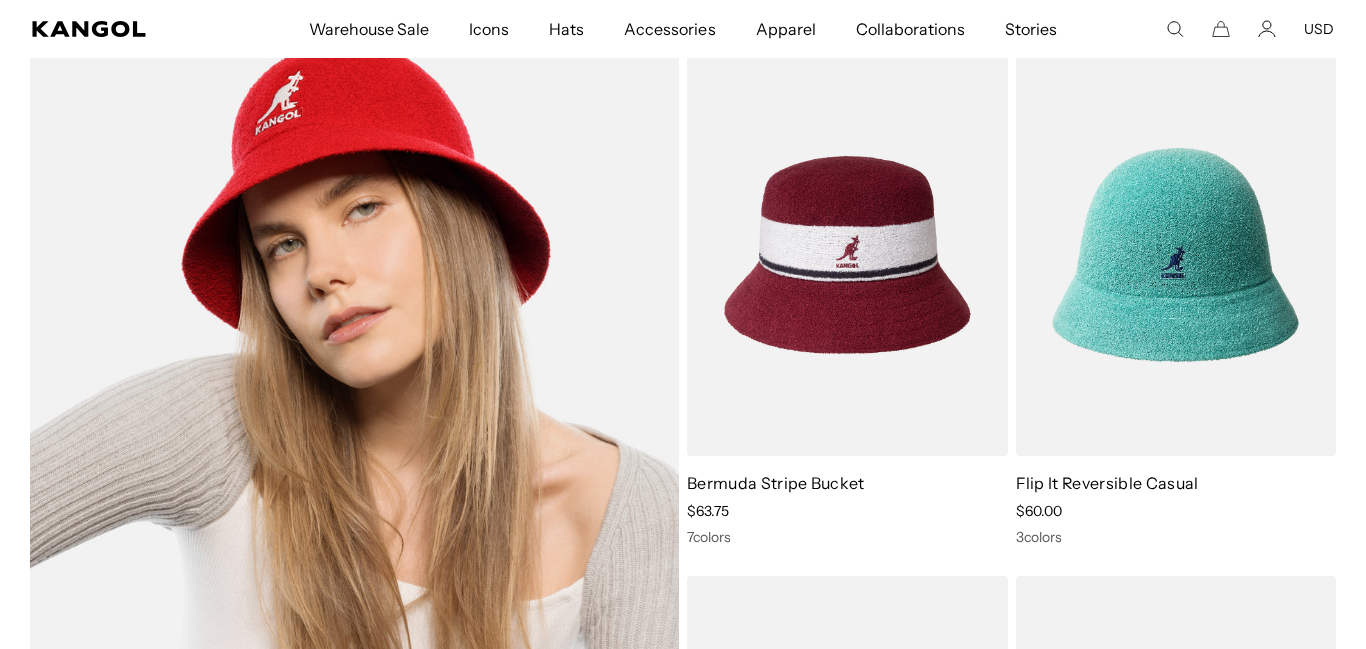 click at bounding box center [354, 516] 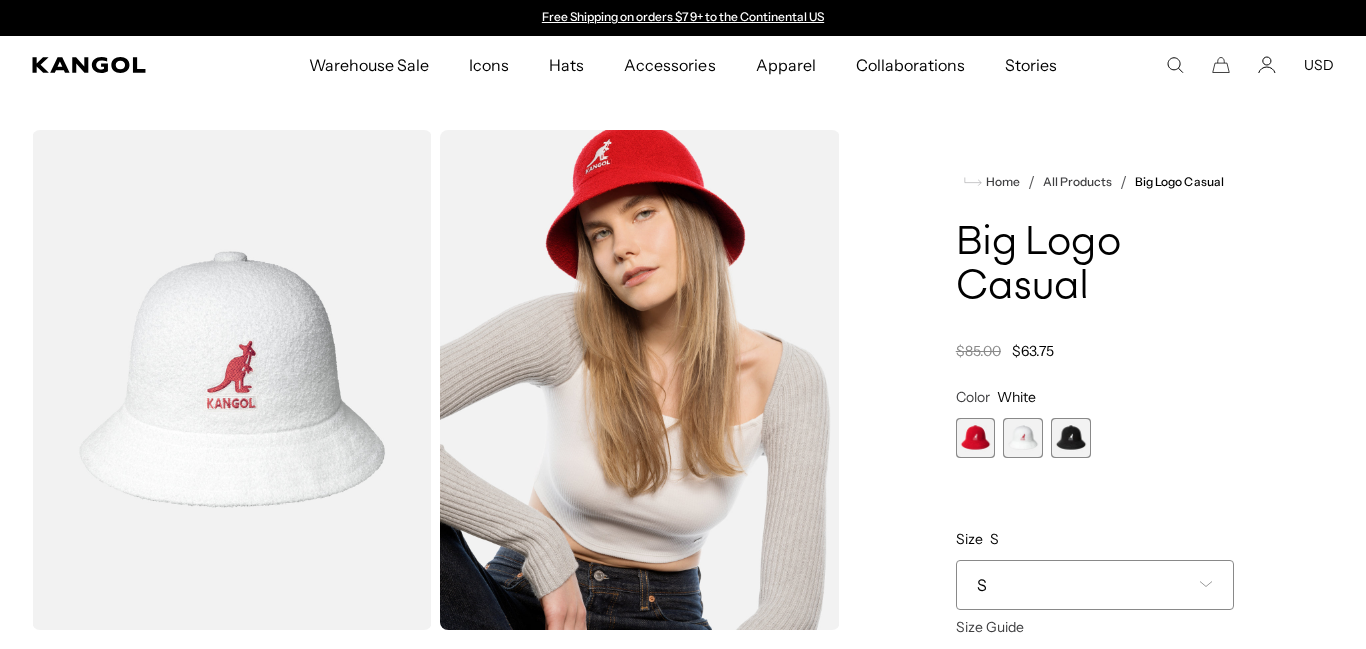 scroll, scrollTop: 118, scrollLeft: 0, axis: vertical 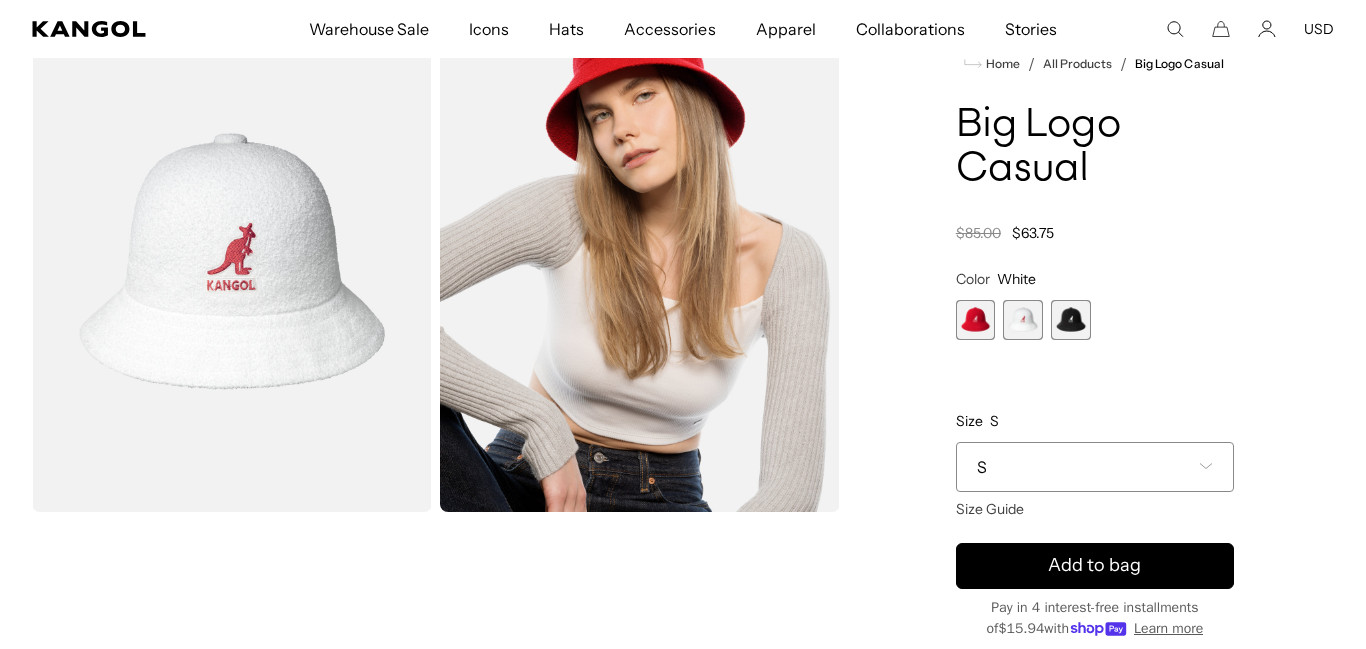 click at bounding box center (1071, 320) 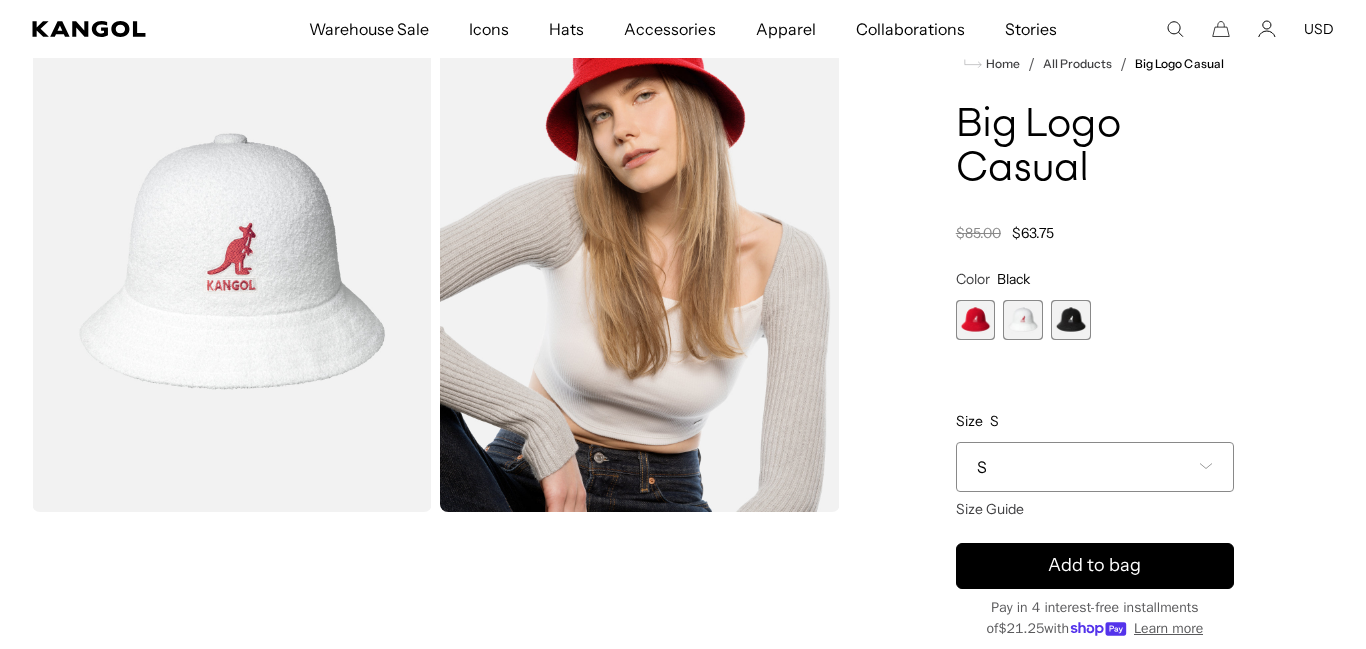 scroll, scrollTop: 118, scrollLeft: 0, axis: vertical 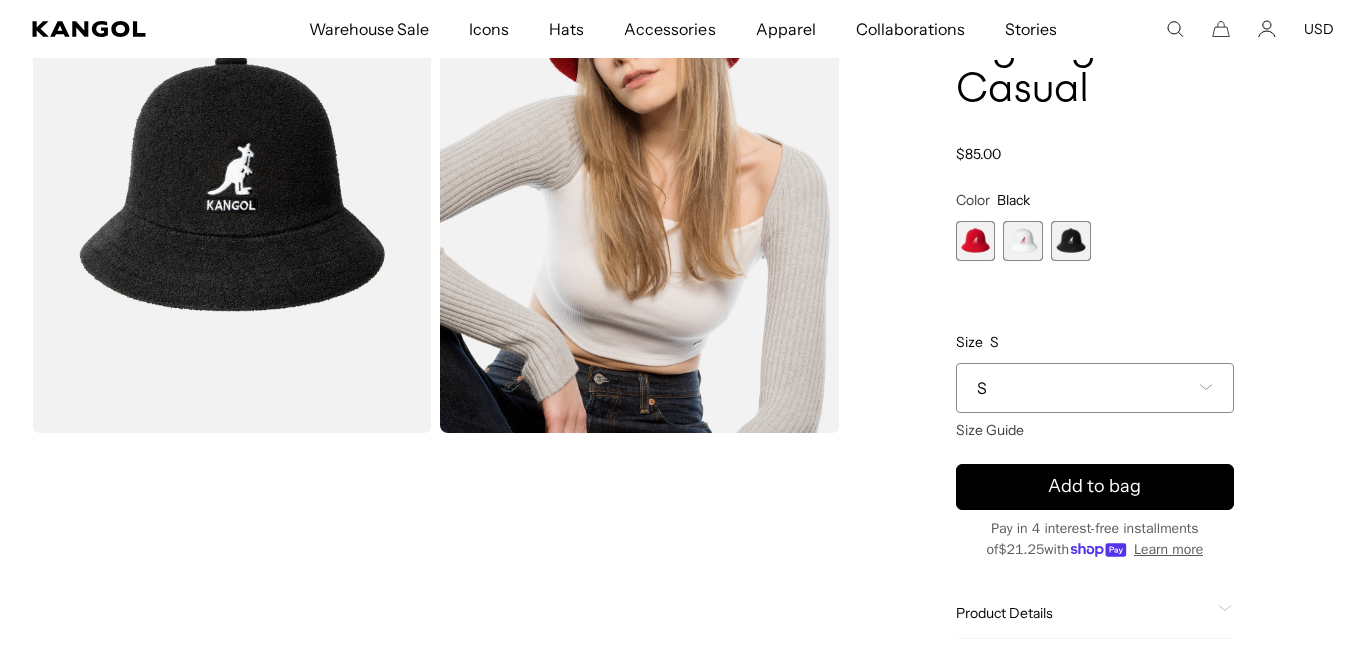 click on "S" at bounding box center [1095, 388] 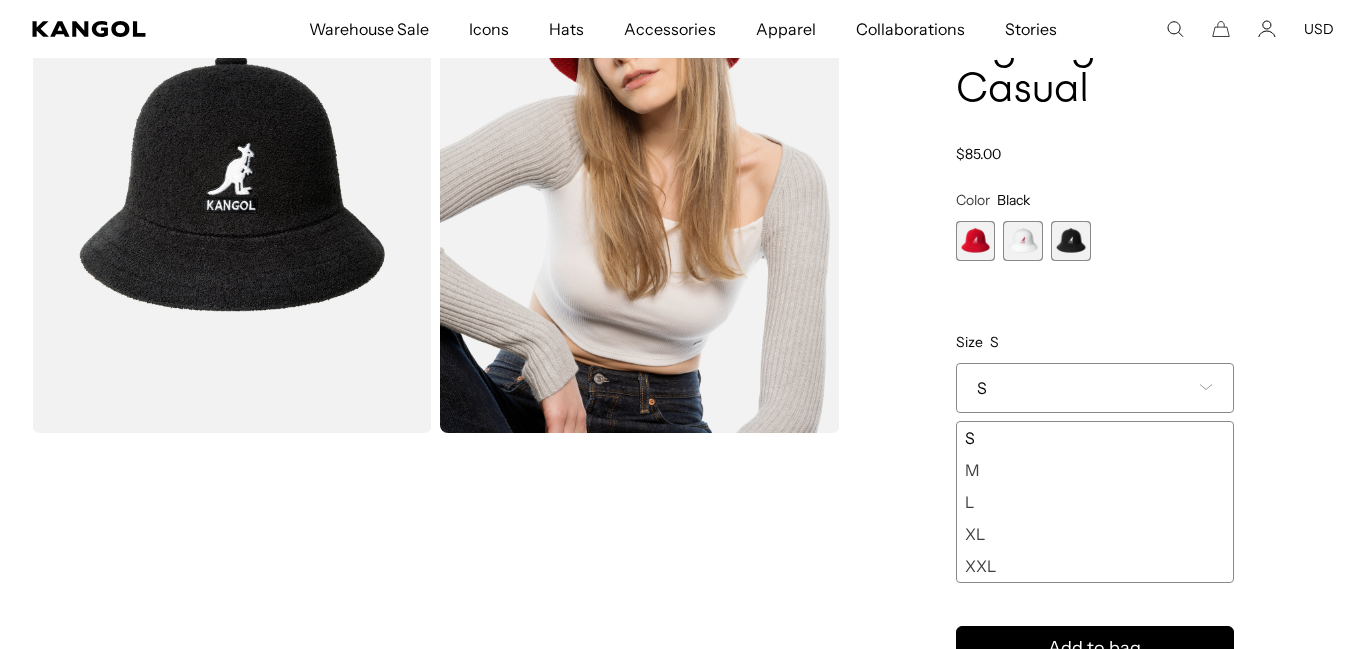 click on "M" at bounding box center [1095, 470] 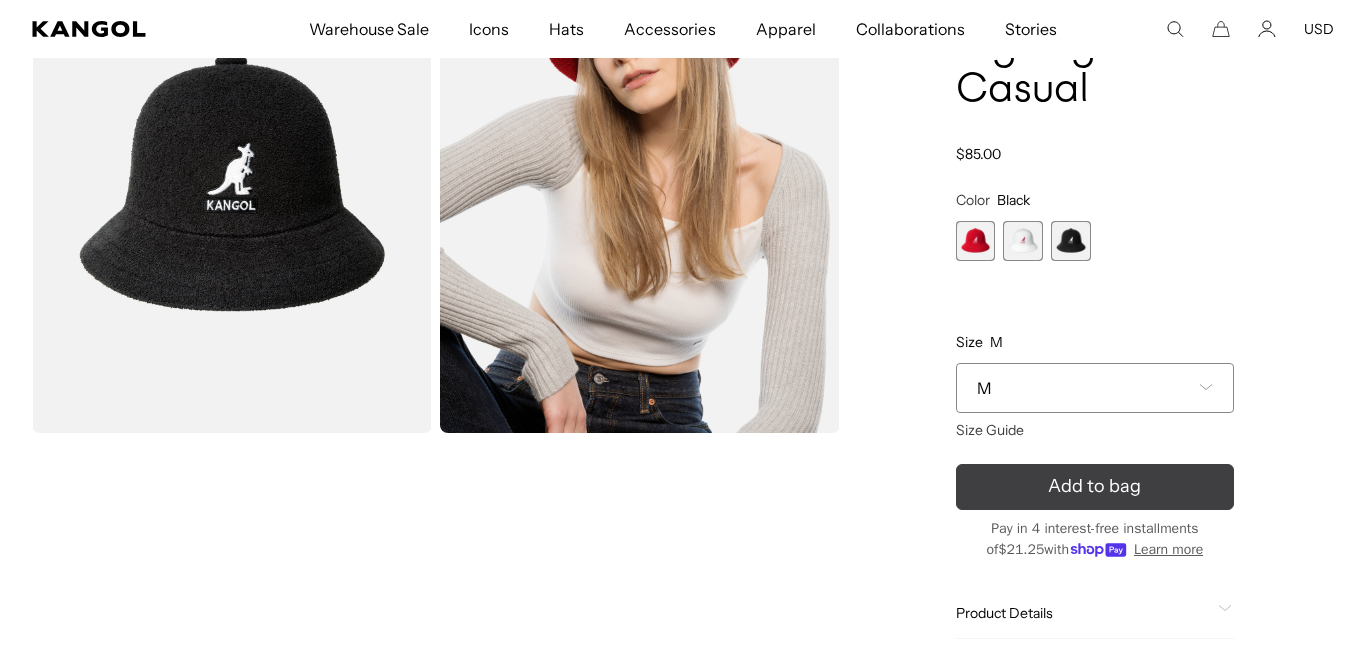 scroll, scrollTop: 0, scrollLeft: 0, axis: both 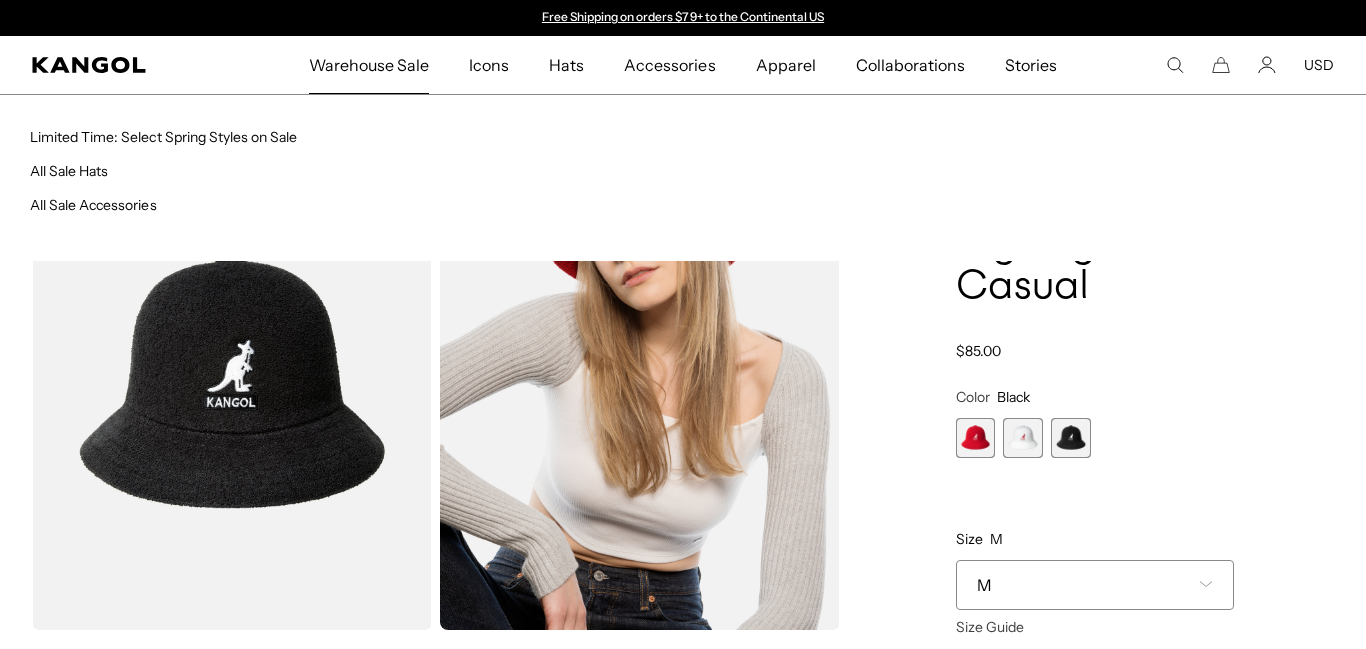 click on "Warehouse Sale" at bounding box center [369, 65] 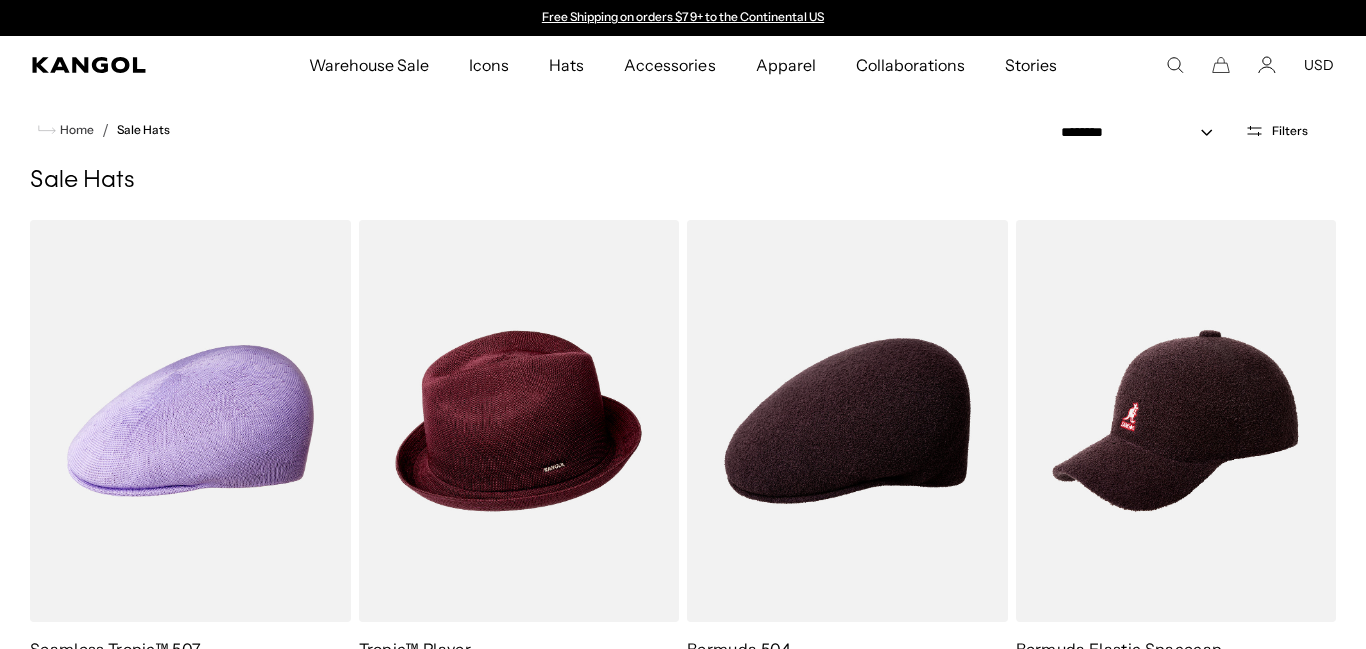 scroll, scrollTop: 0, scrollLeft: 0, axis: both 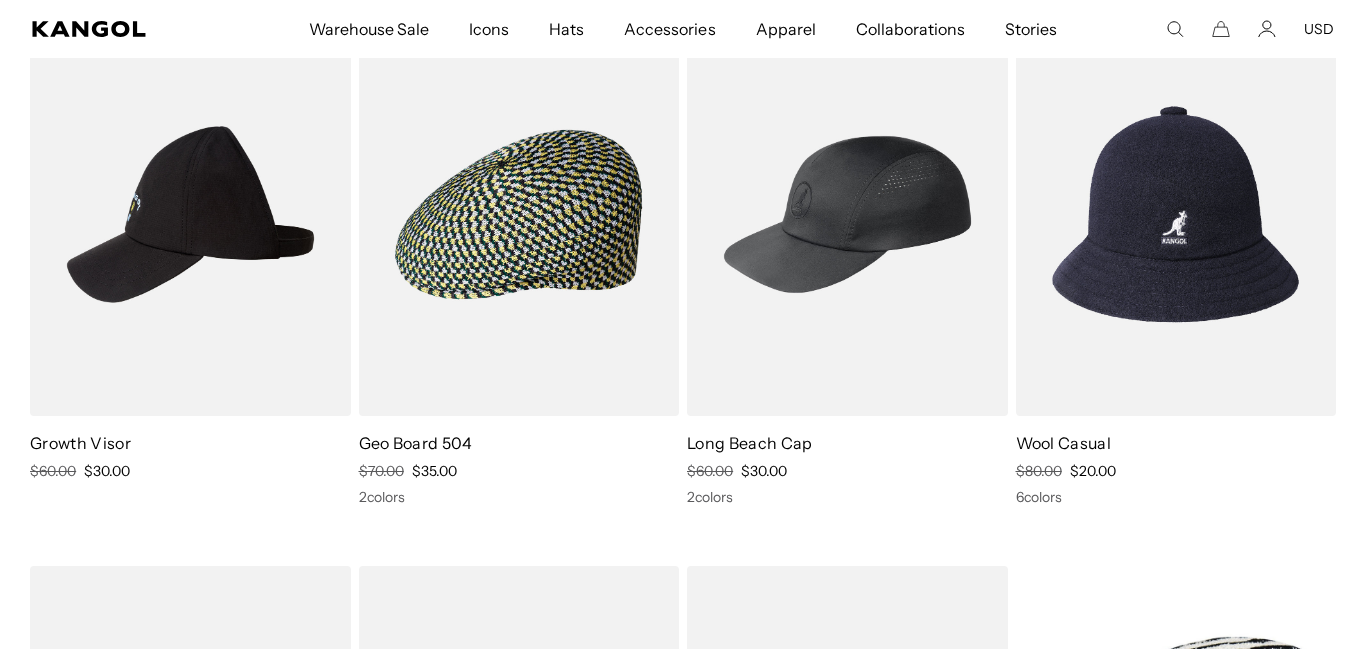 click at bounding box center (1176, 214) 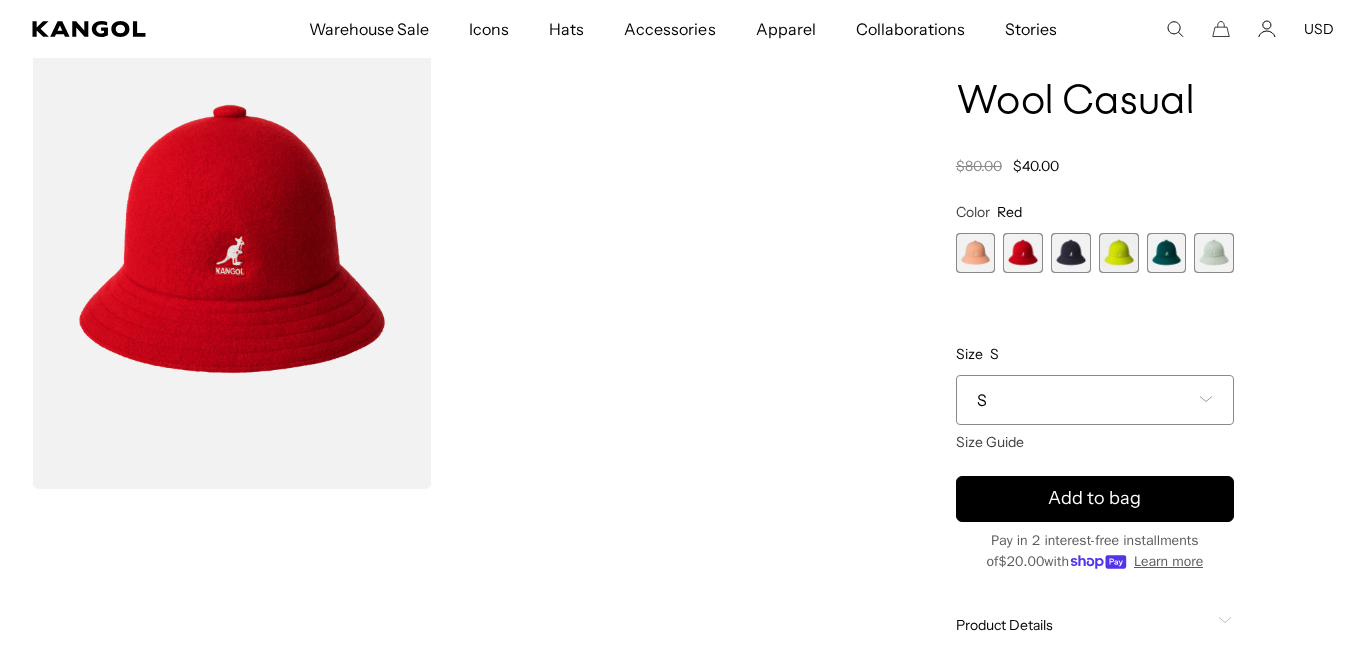 scroll, scrollTop: 141, scrollLeft: 0, axis: vertical 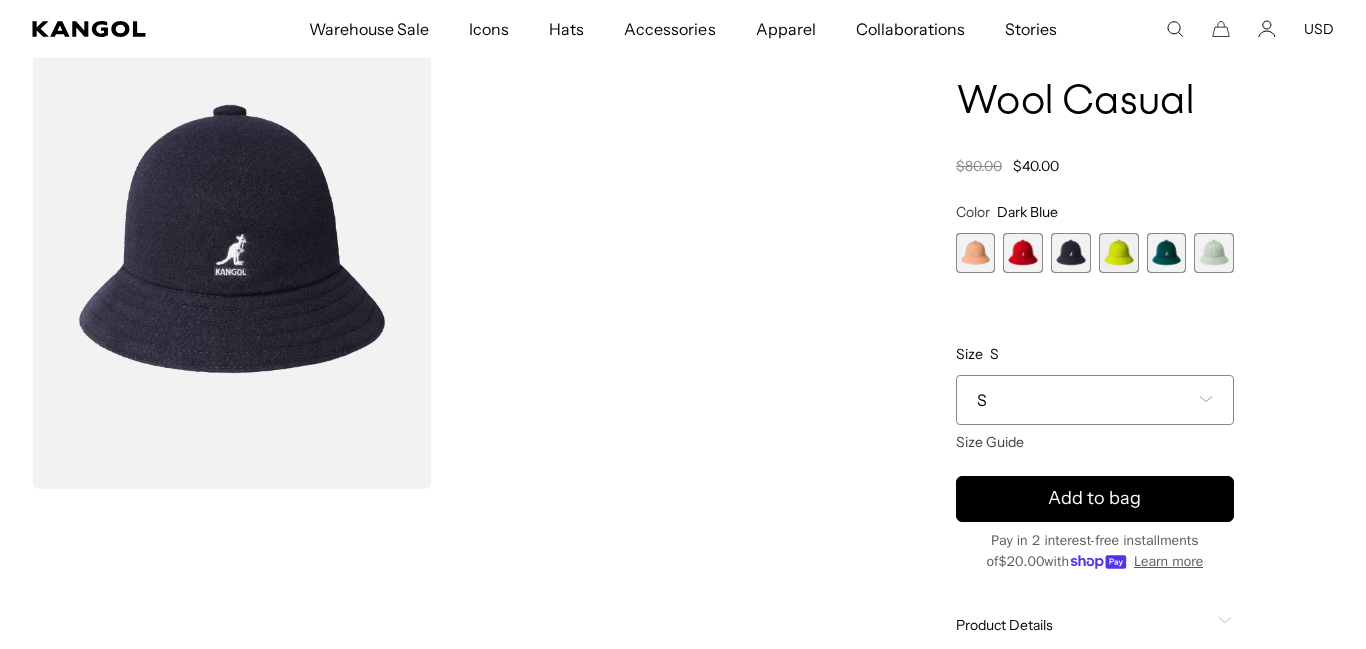 click at bounding box center [1119, 253] 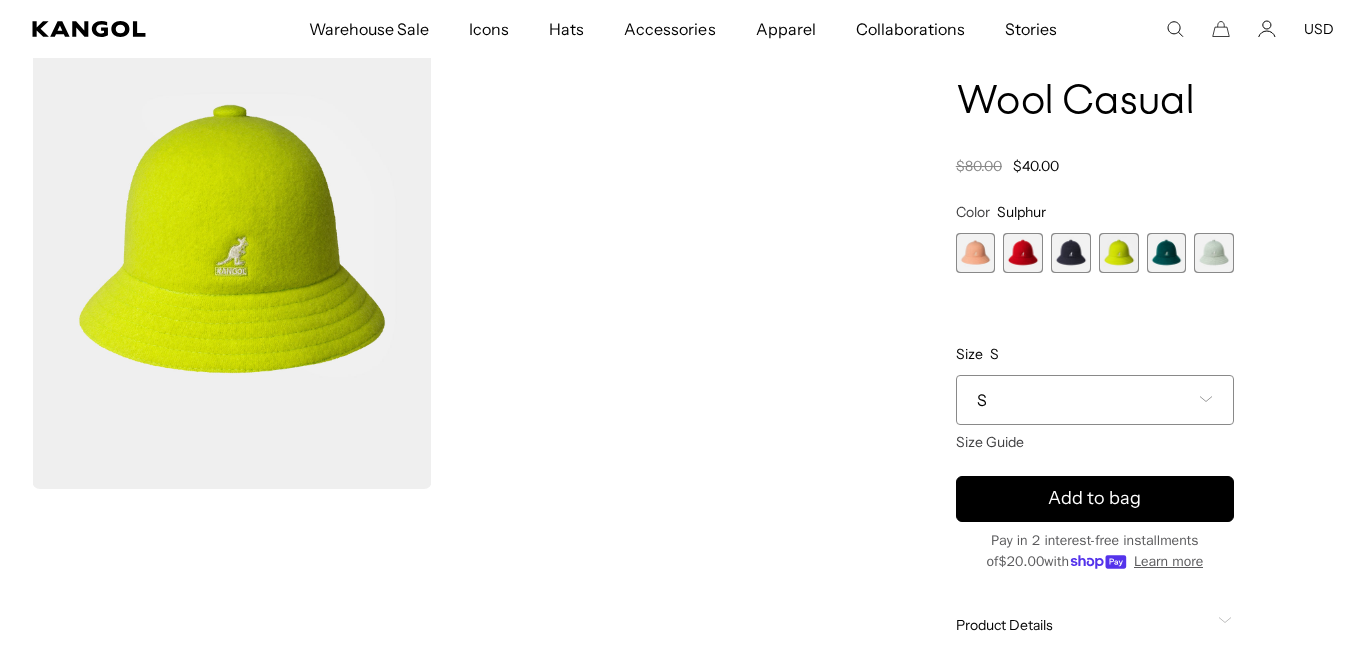scroll, scrollTop: 0, scrollLeft: 412, axis: horizontal 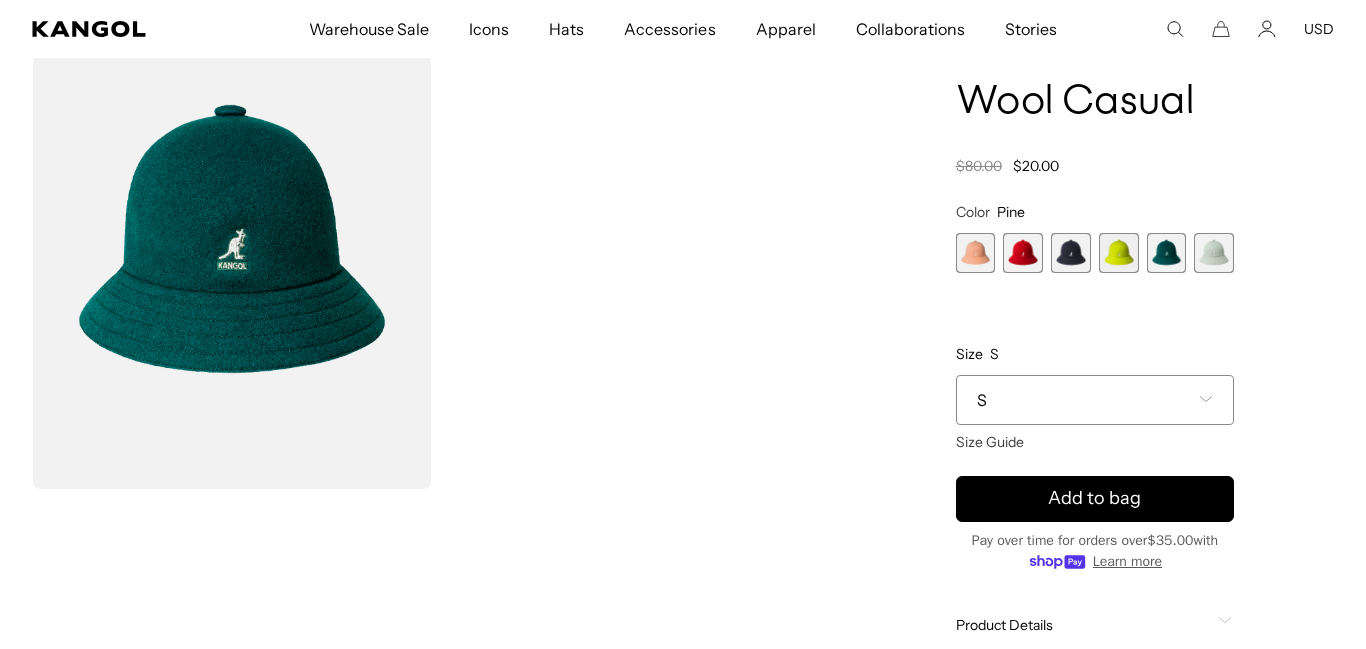 click at bounding box center (1214, 253) 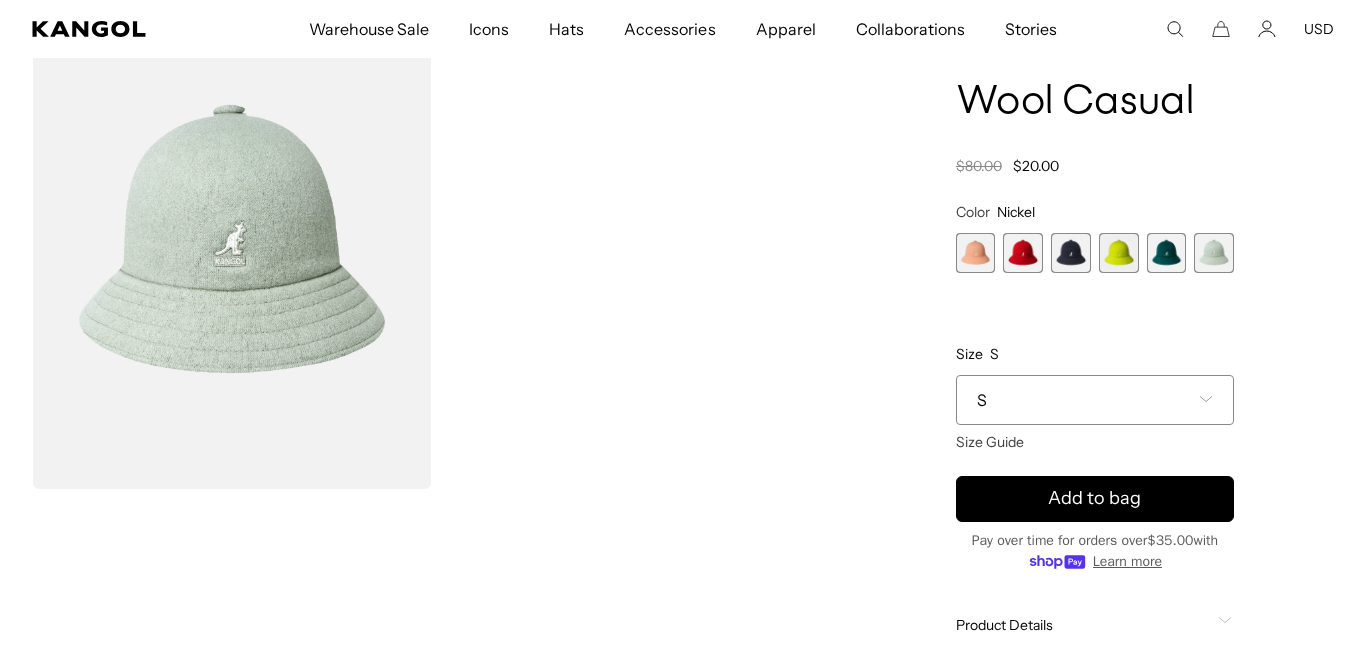 scroll, scrollTop: 0, scrollLeft: 0, axis: both 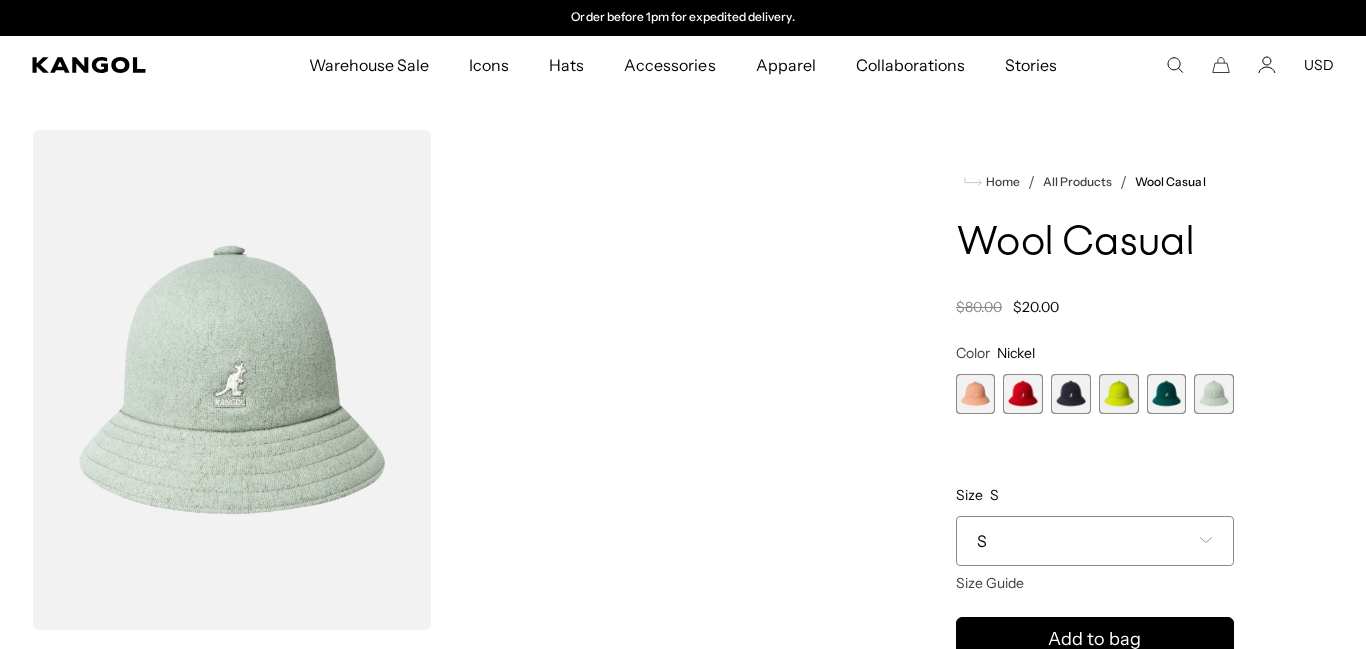 click at bounding box center (976, 394) 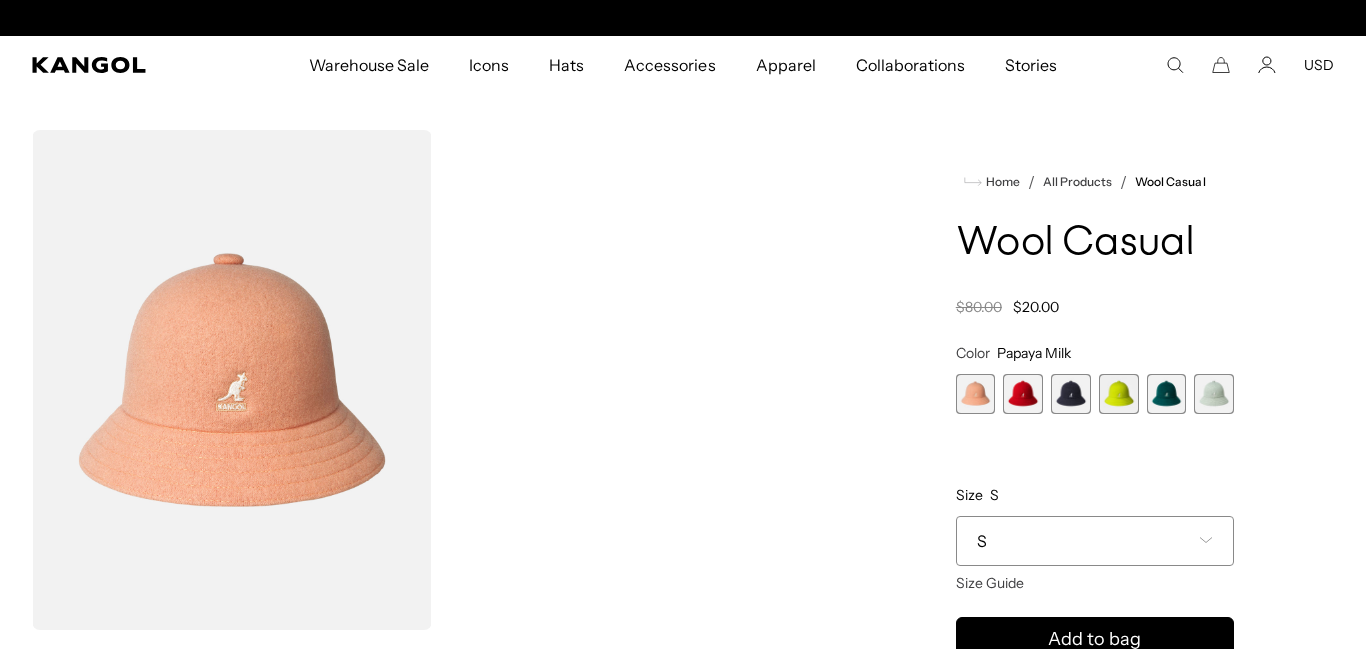 scroll, scrollTop: 0, scrollLeft: 0, axis: both 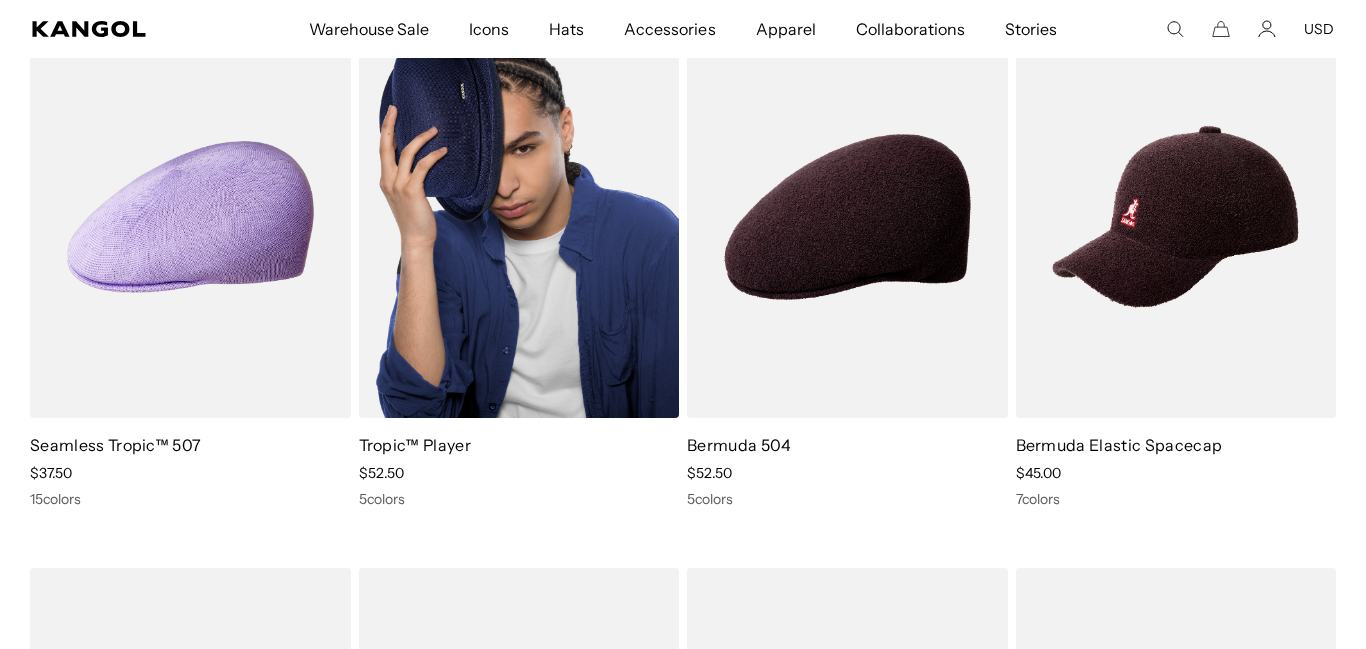 click on "Tropic™ Player" at bounding box center (415, 445) 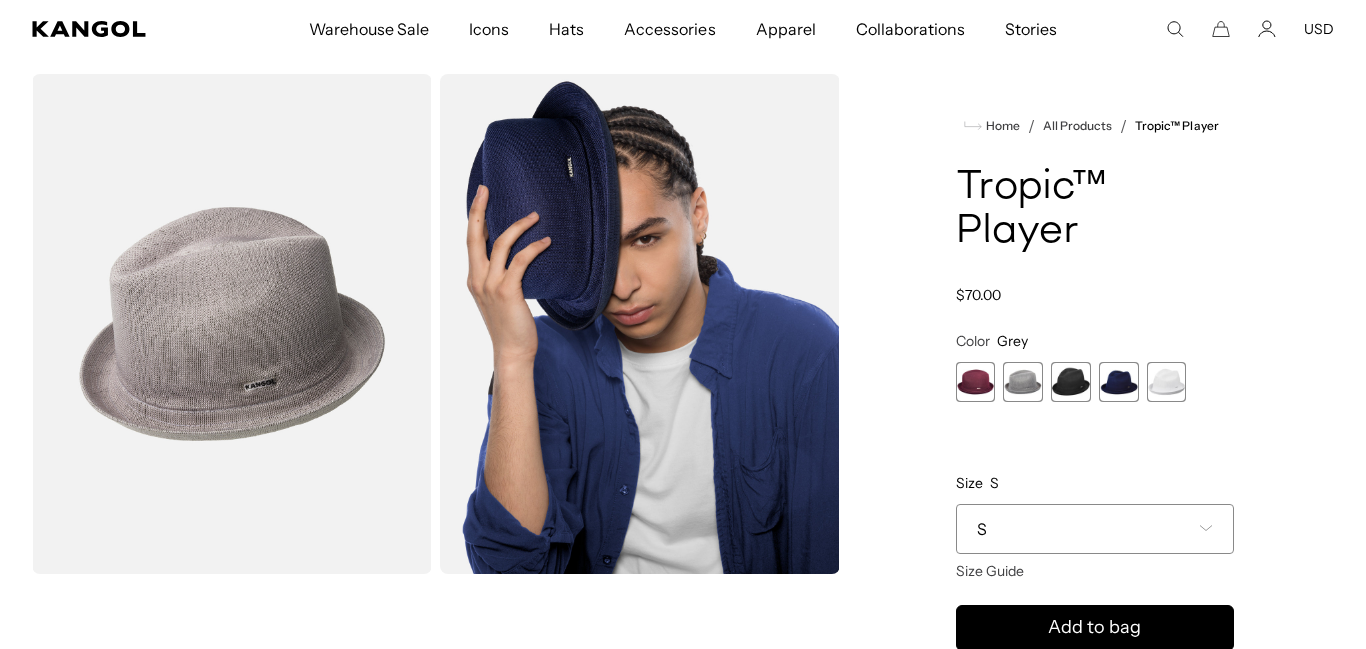 scroll, scrollTop: 56, scrollLeft: 0, axis: vertical 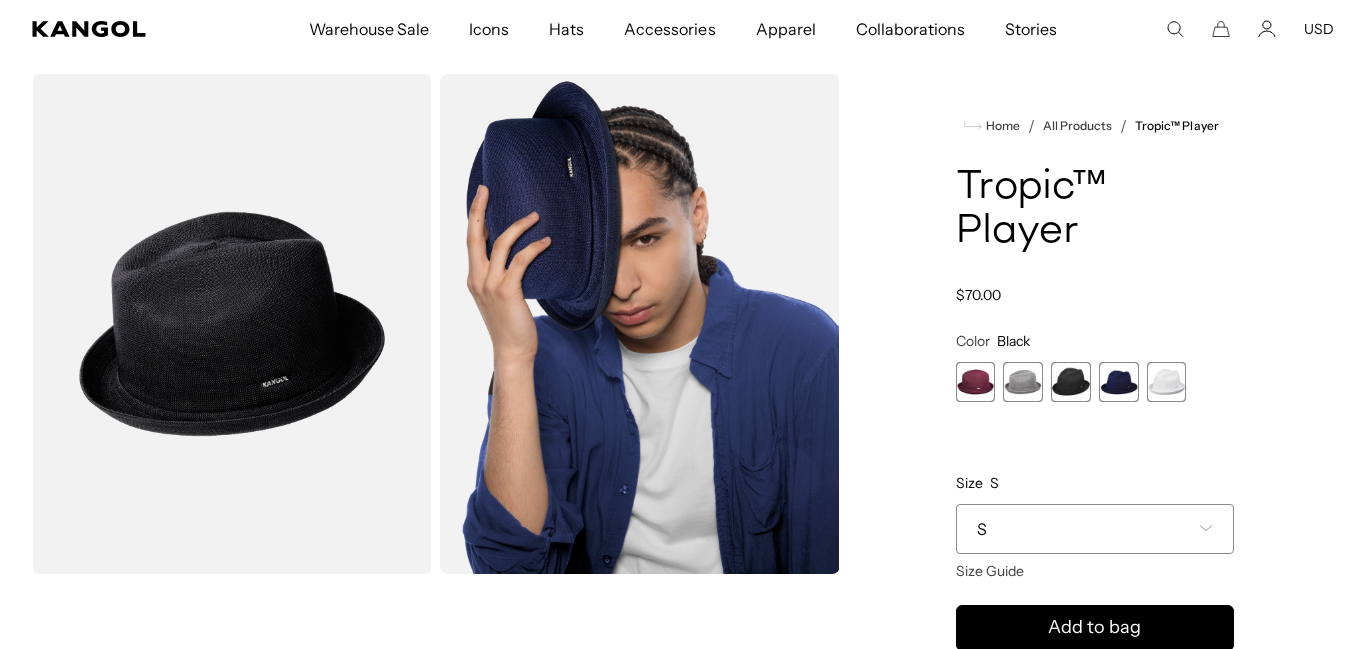 click at bounding box center (1167, 382) 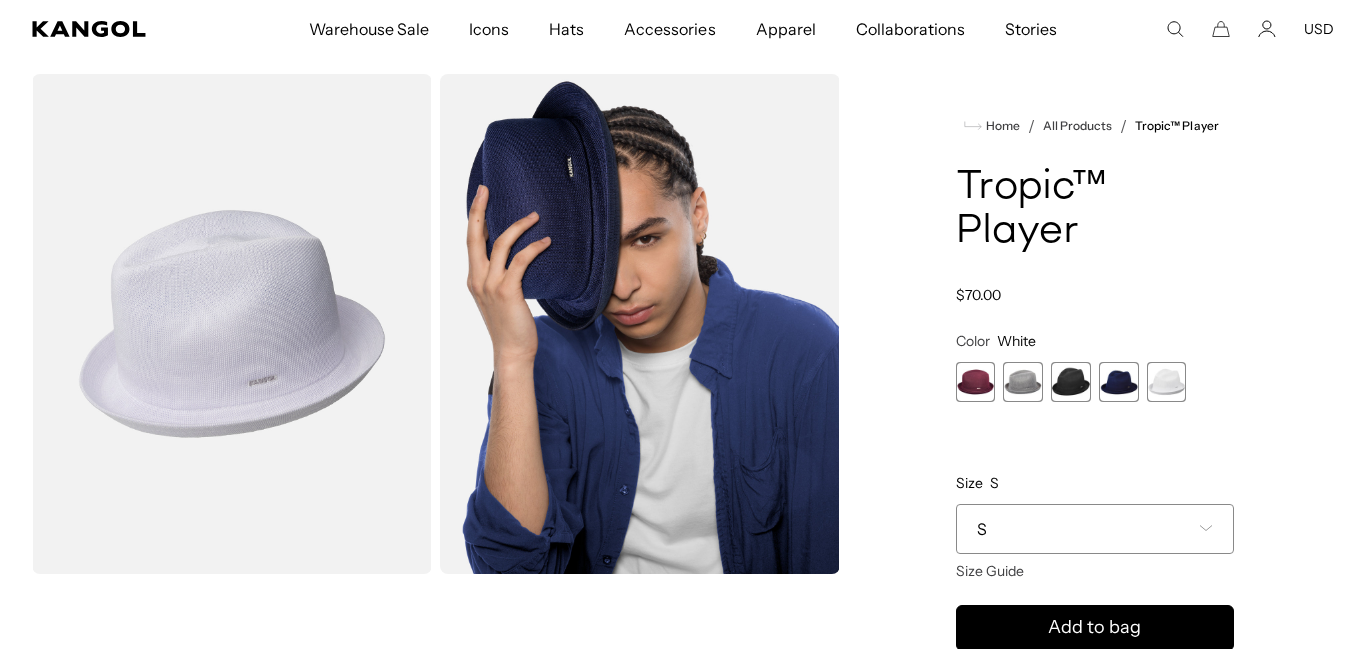 scroll, scrollTop: 0, scrollLeft: 412, axis: horizontal 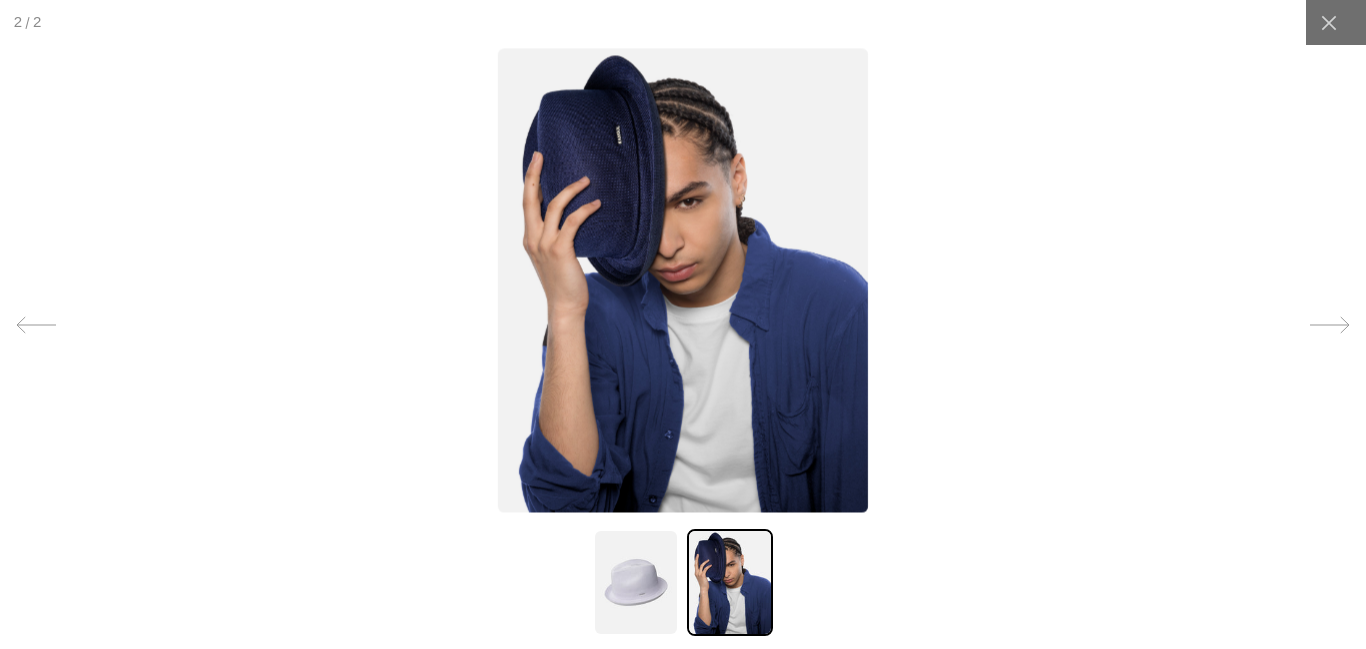click at bounding box center (683, 281) 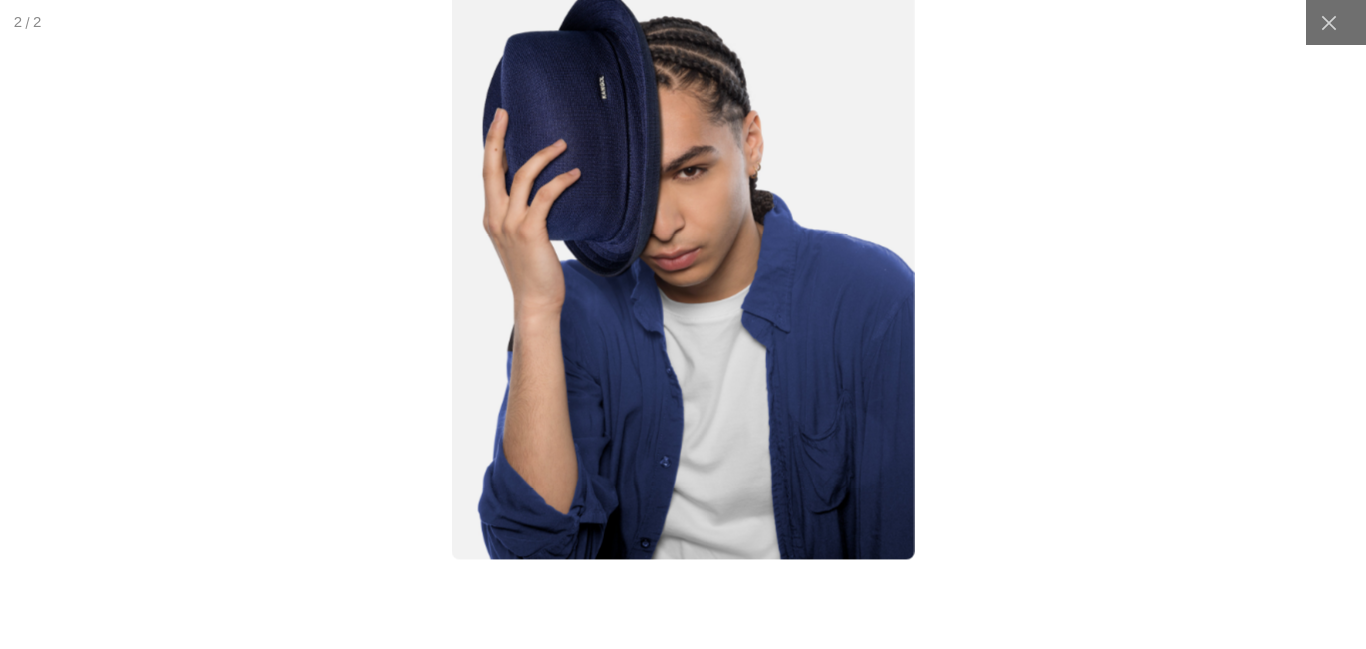 scroll, scrollTop: 0, scrollLeft: 0, axis: both 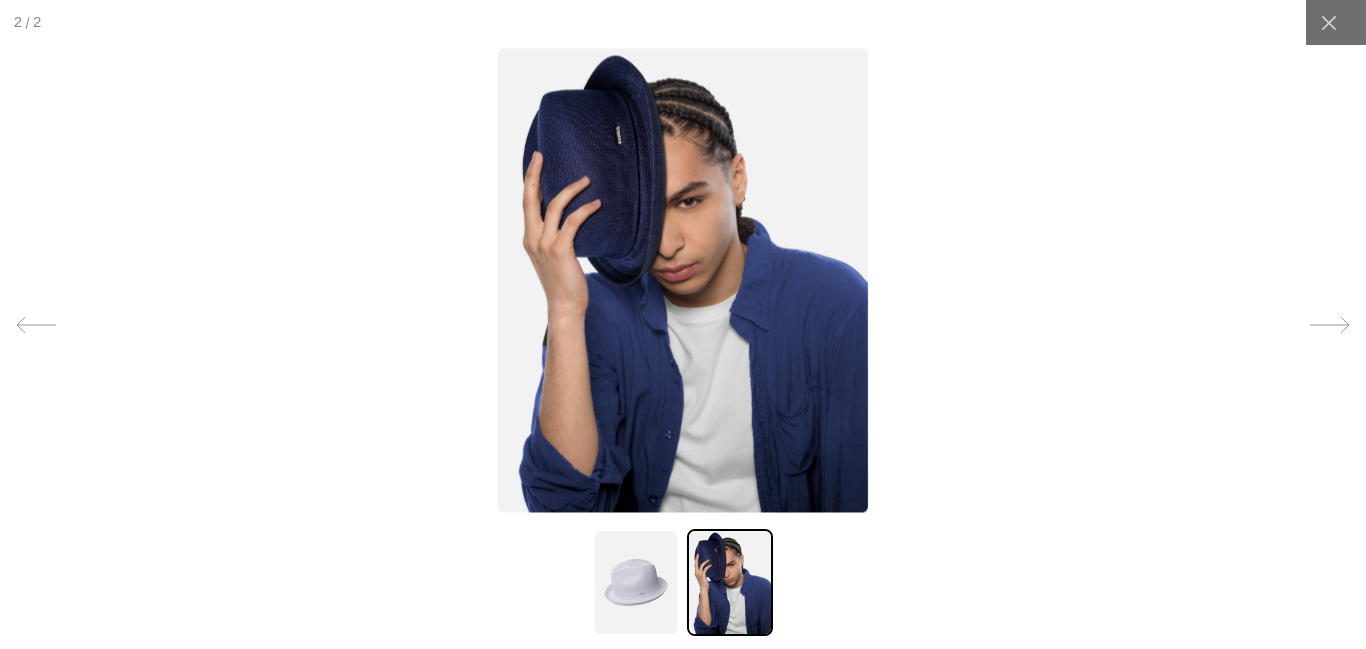 click at bounding box center (683, 281) 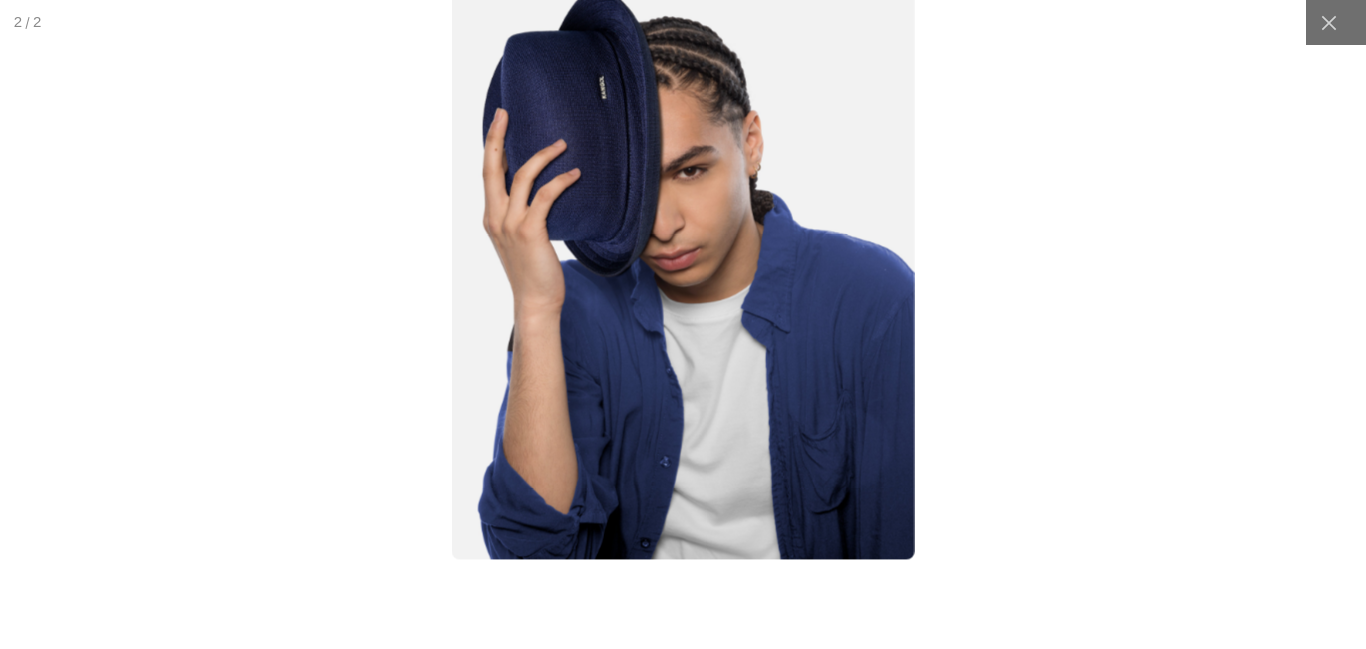 scroll, scrollTop: 0, scrollLeft: 412, axis: horizontal 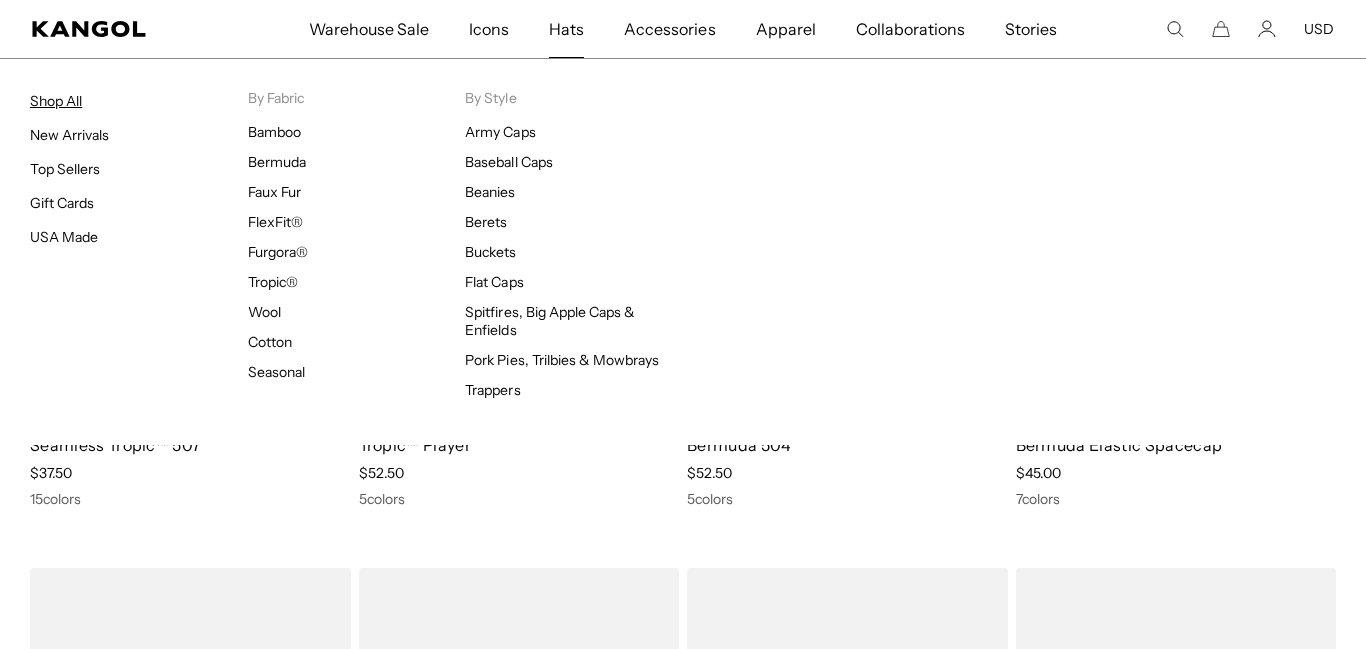 click on "Shop All" at bounding box center (56, 101) 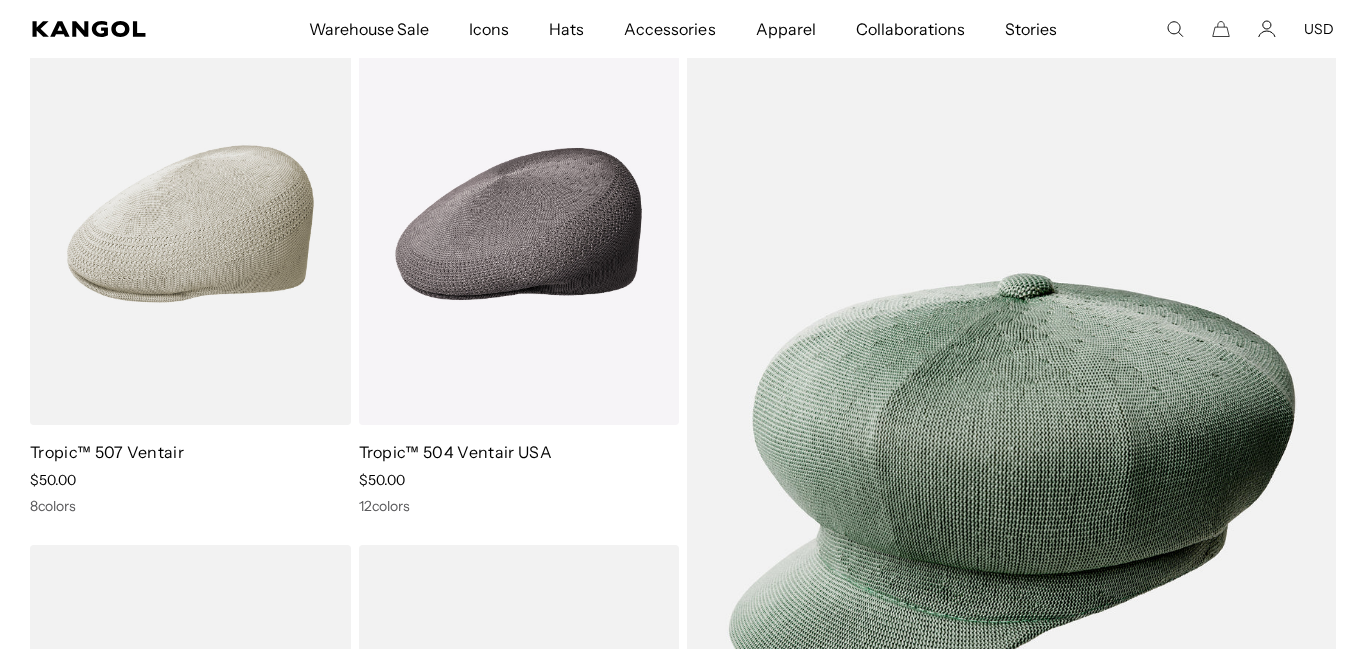 scroll, scrollTop: 197, scrollLeft: 0, axis: vertical 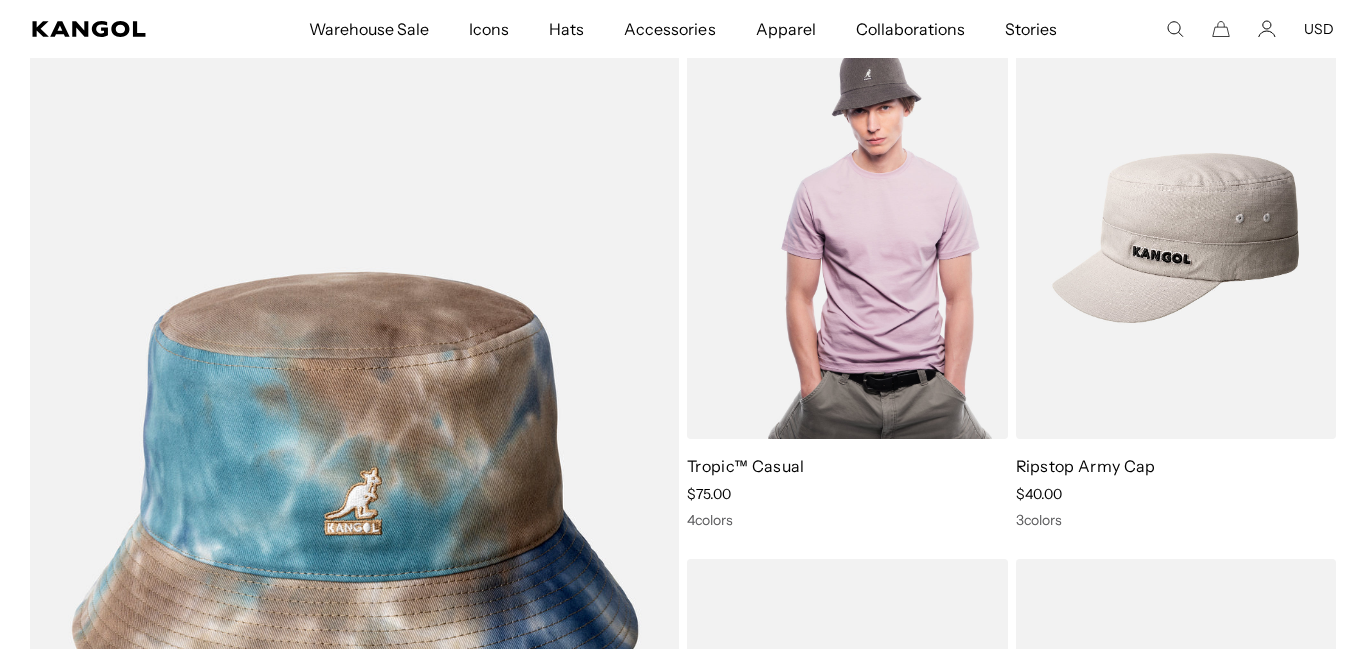 drag, startPoint x: 806, startPoint y: 349, endPoint x: 801, endPoint y: 359, distance: 11.18034 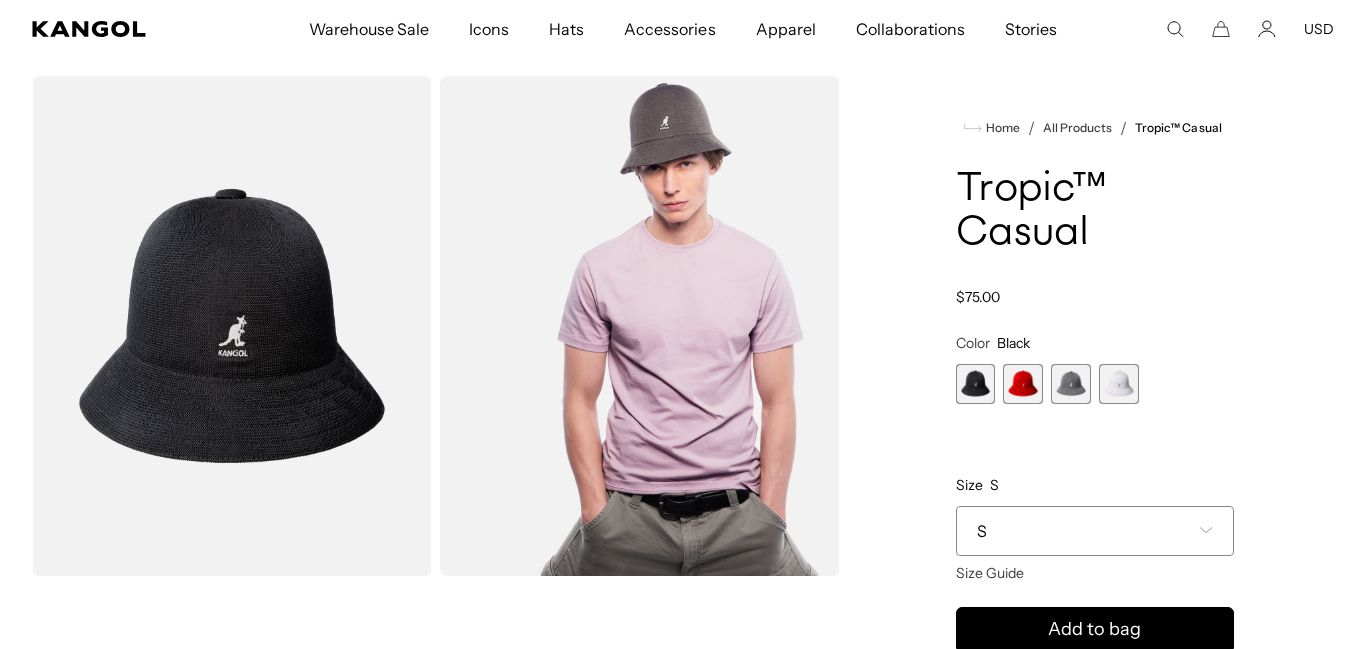 scroll, scrollTop: 54, scrollLeft: 0, axis: vertical 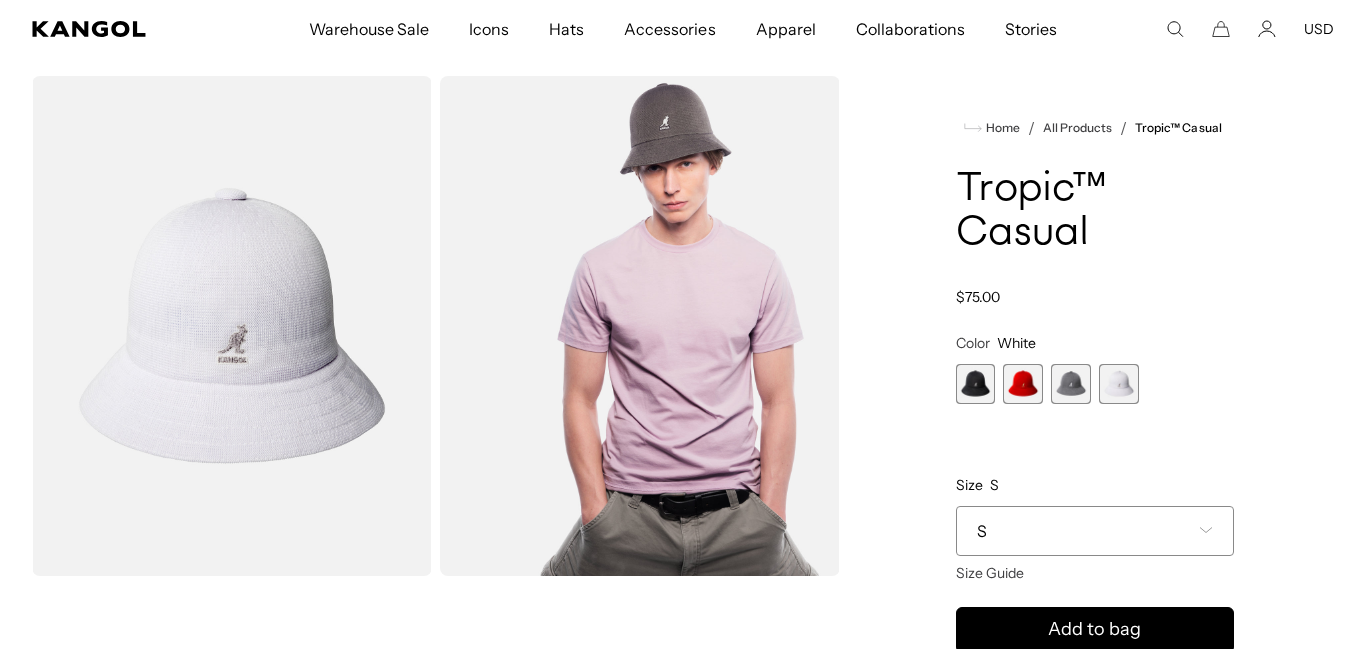 click 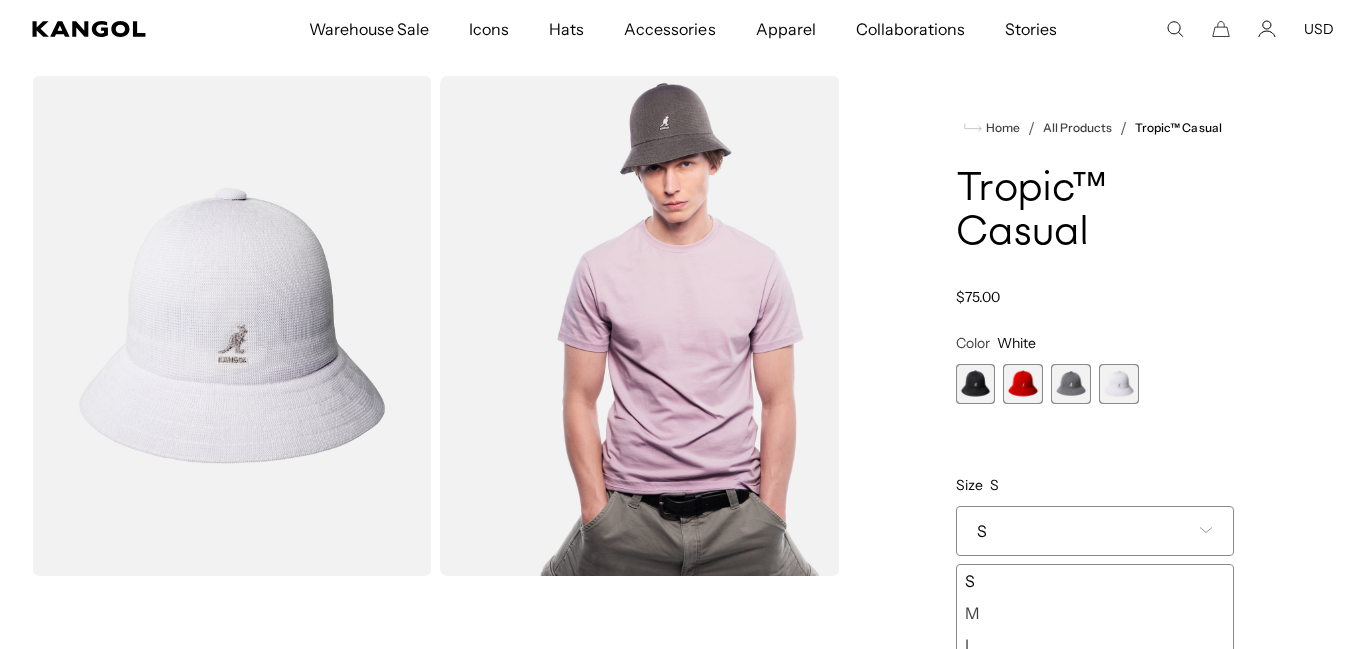 scroll, scrollTop: 0, scrollLeft: 412, axis: horizontal 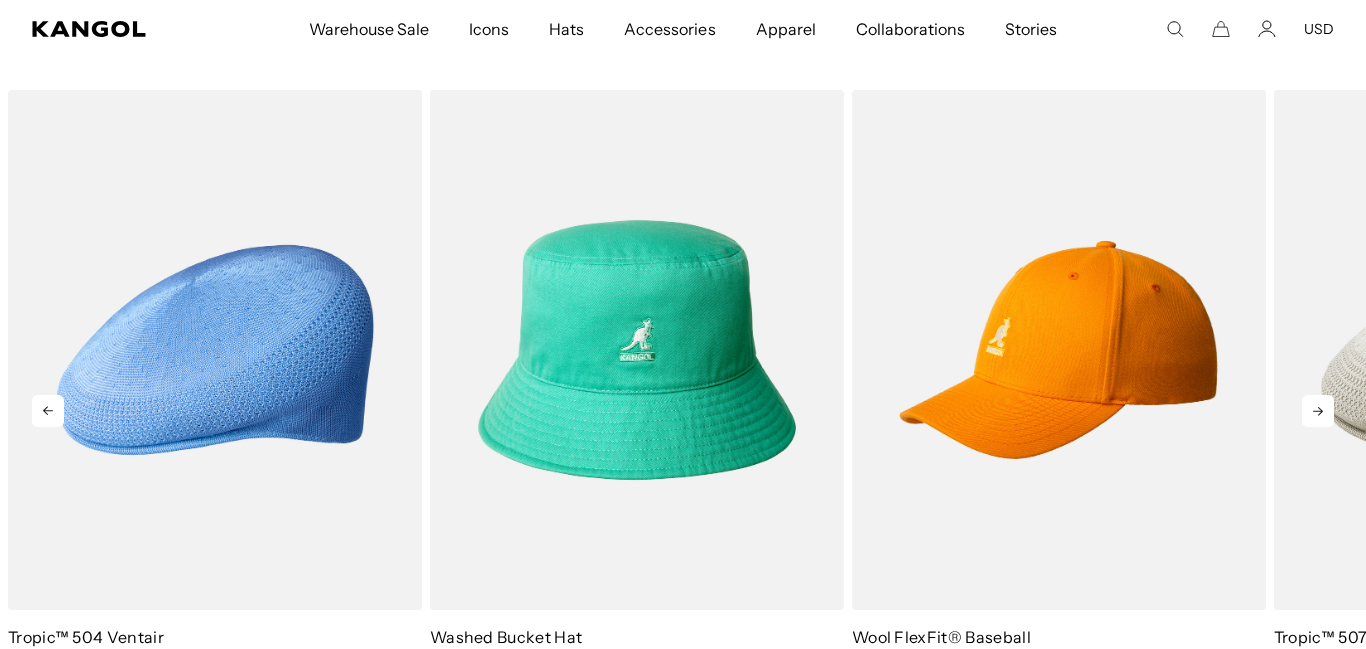 click 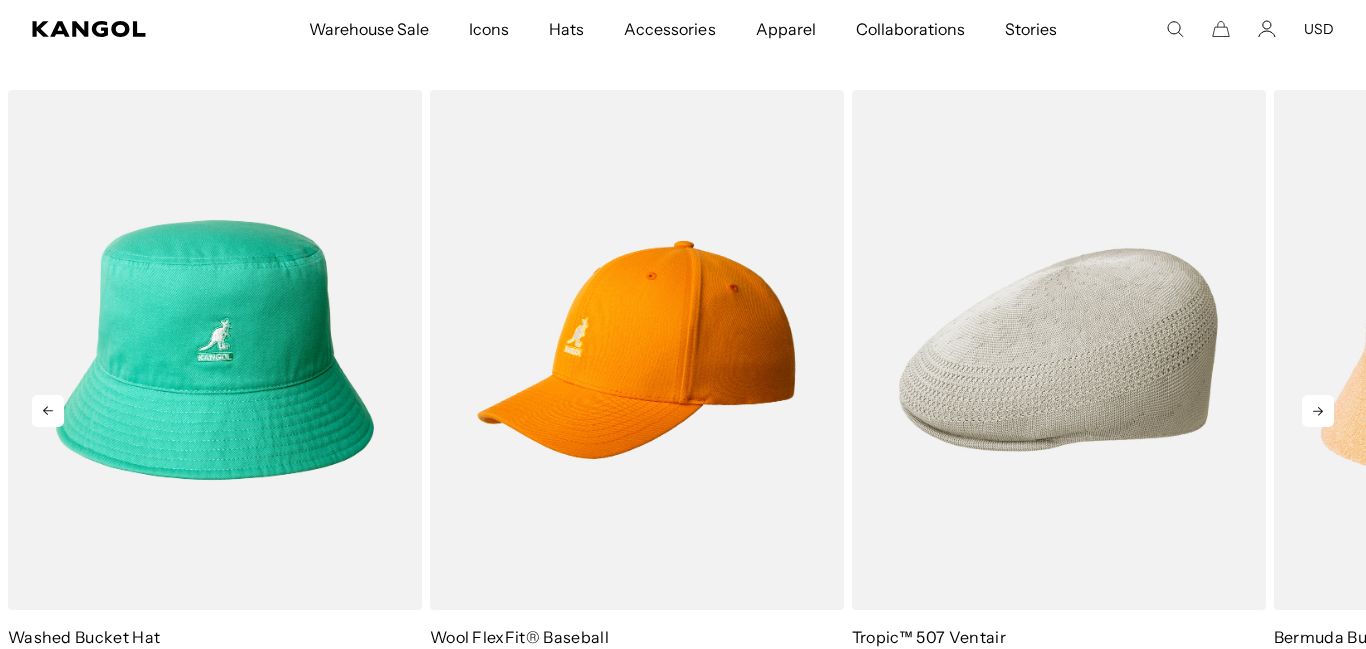 scroll, scrollTop: 0, scrollLeft: 0, axis: both 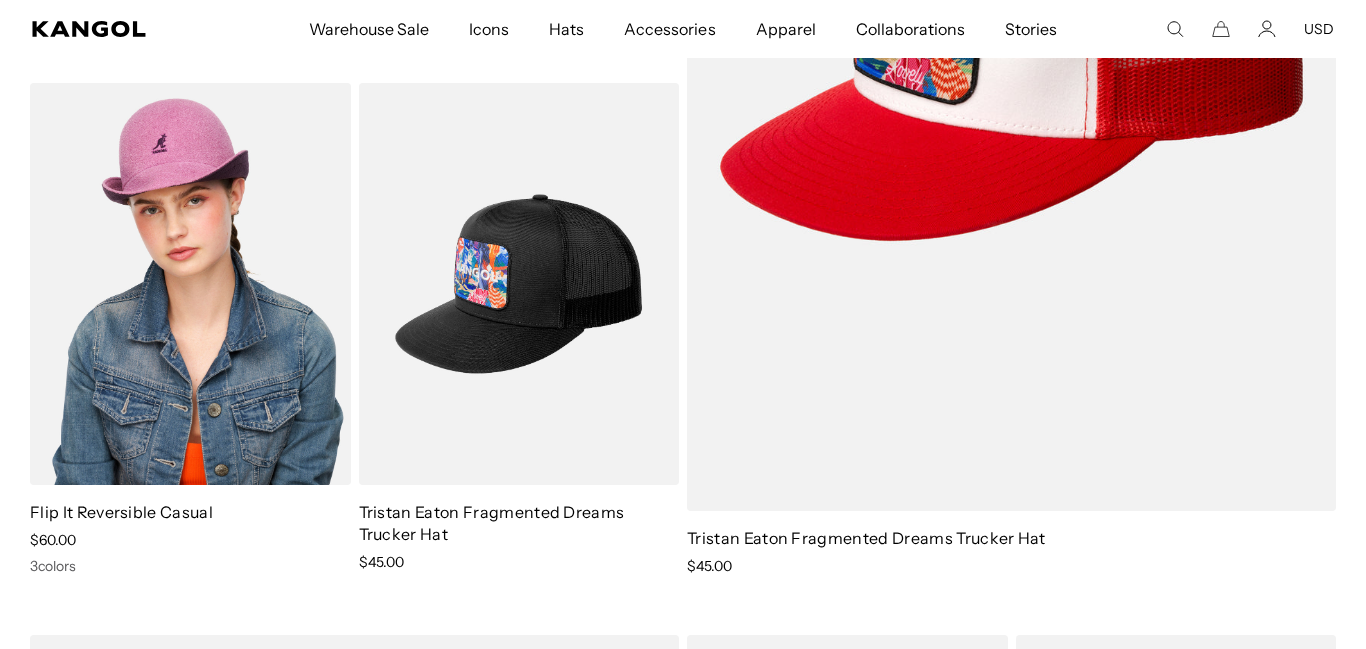 click at bounding box center [190, 284] 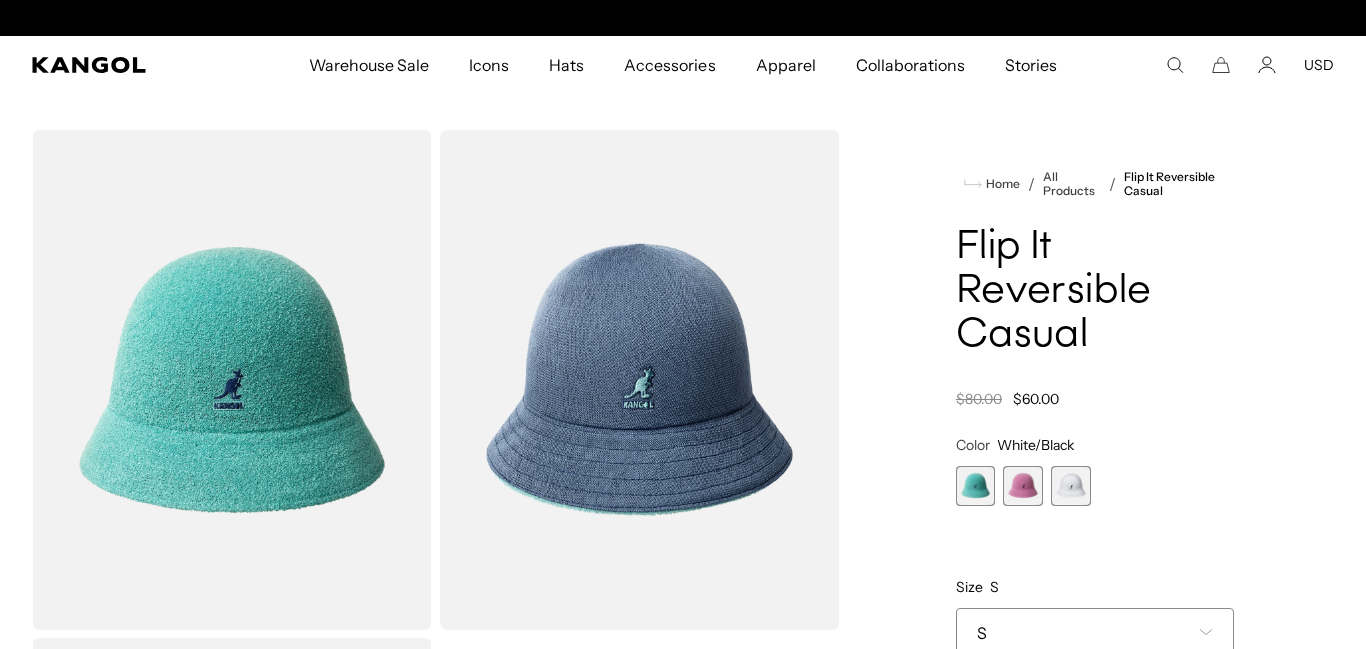 scroll, scrollTop: 142, scrollLeft: 0, axis: vertical 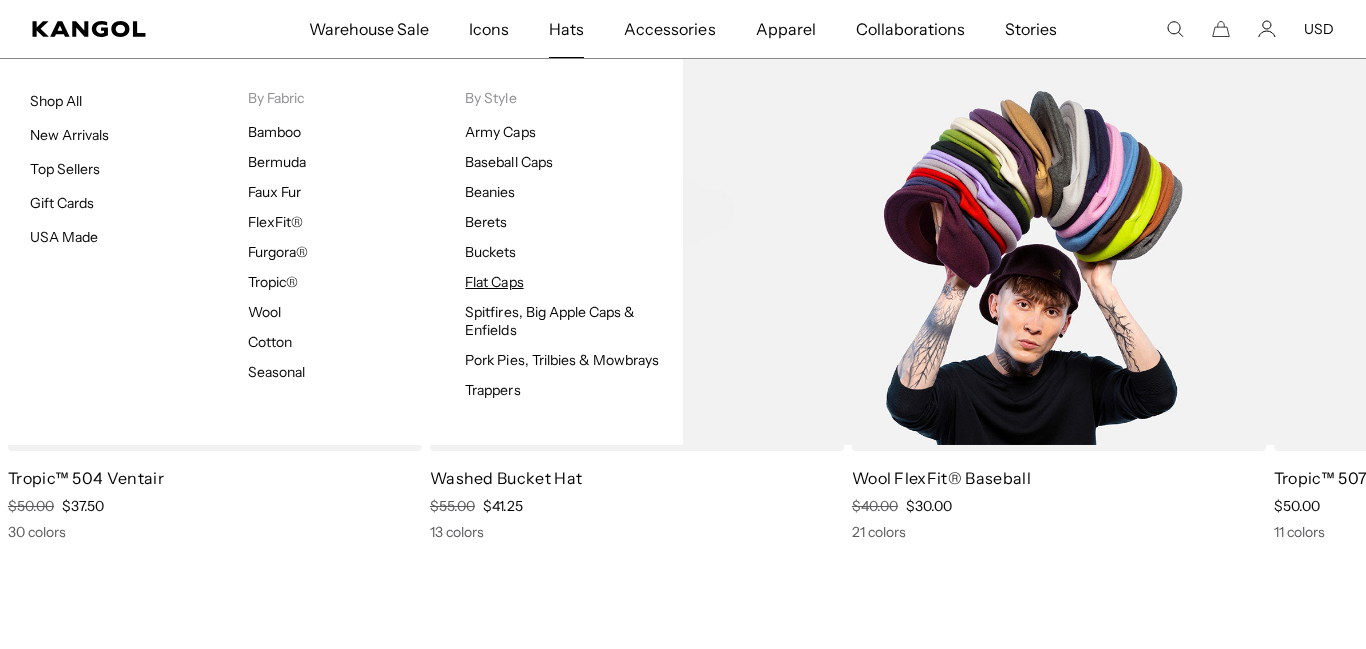 click on "Flat Caps" at bounding box center [494, 282] 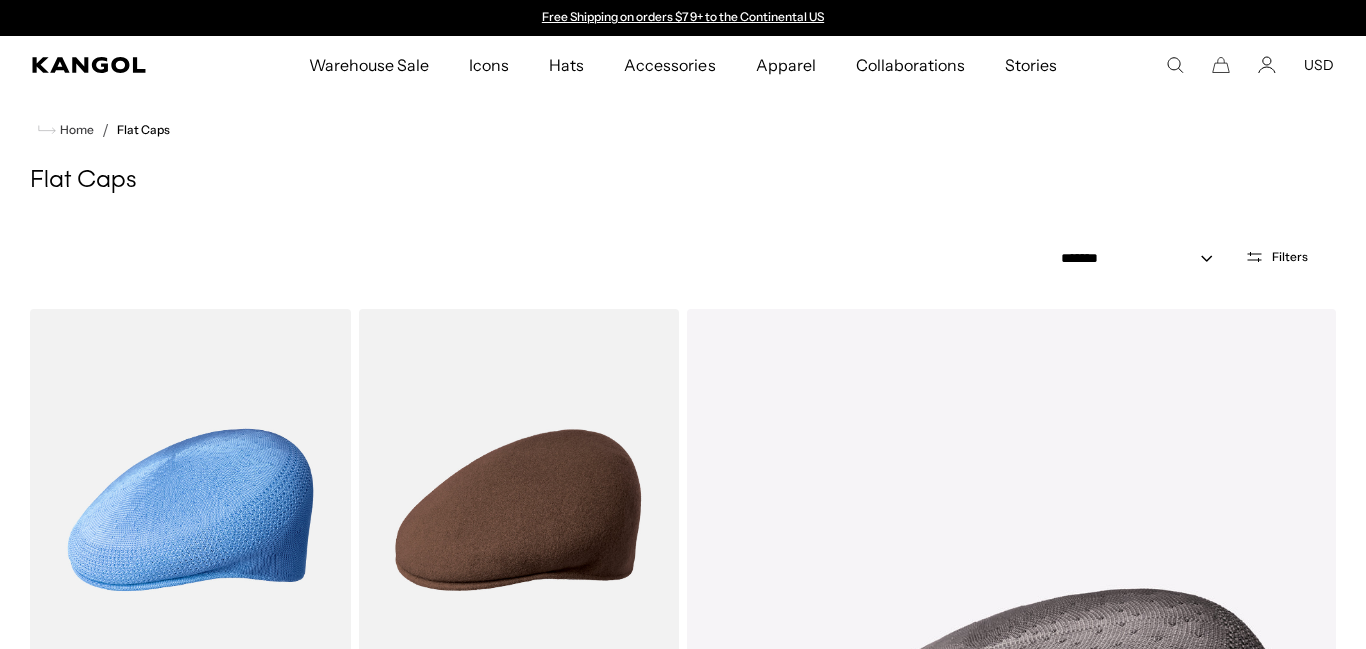 scroll, scrollTop: 0, scrollLeft: 0, axis: both 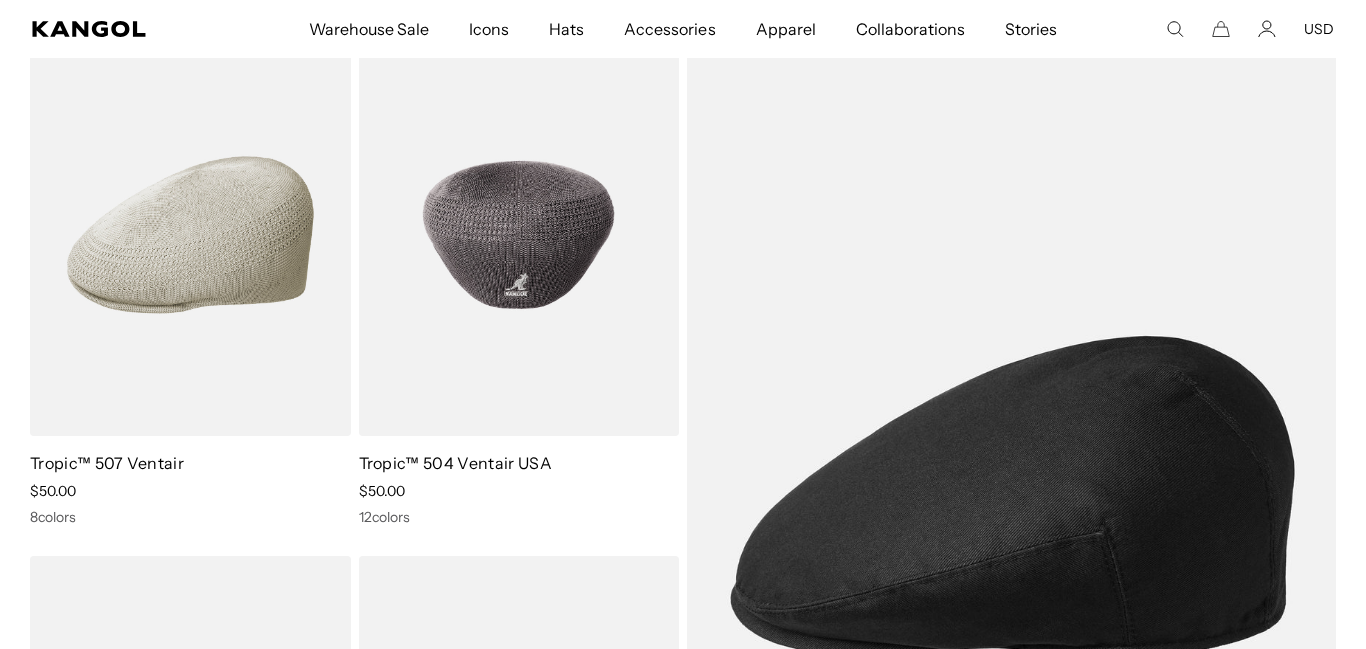 click at bounding box center (519, 235) 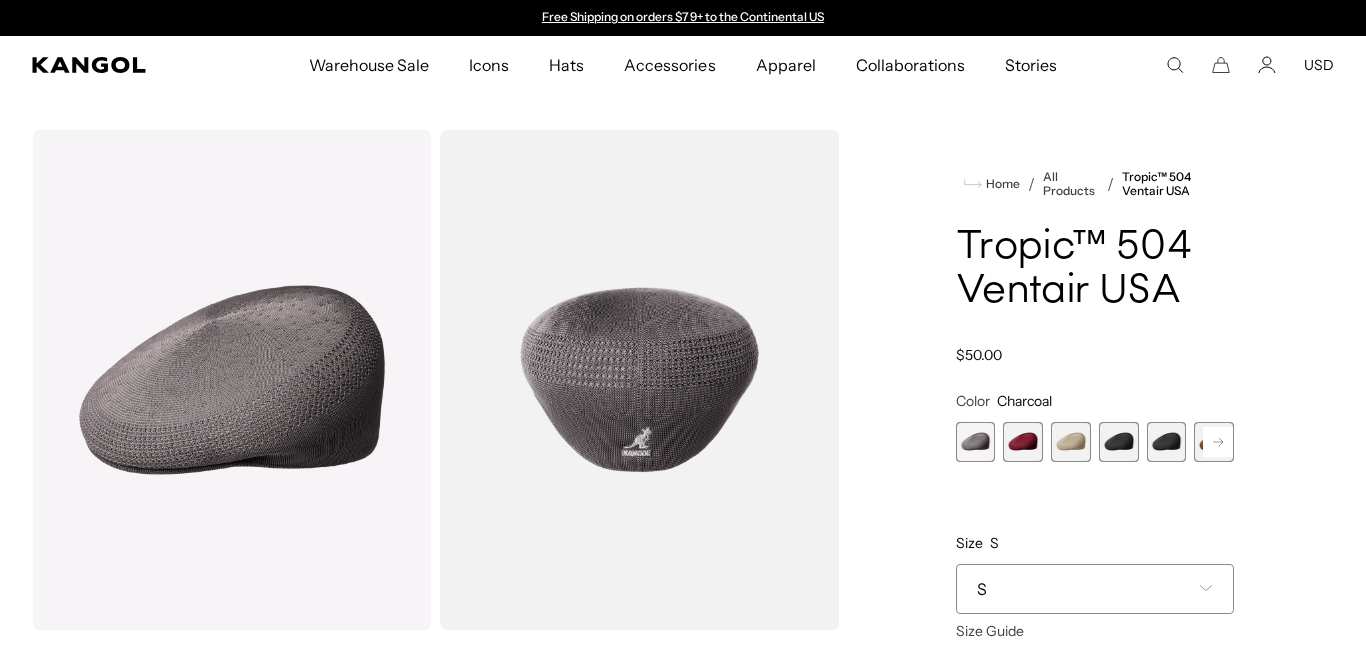 scroll, scrollTop: 0, scrollLeft: 0, axis: both 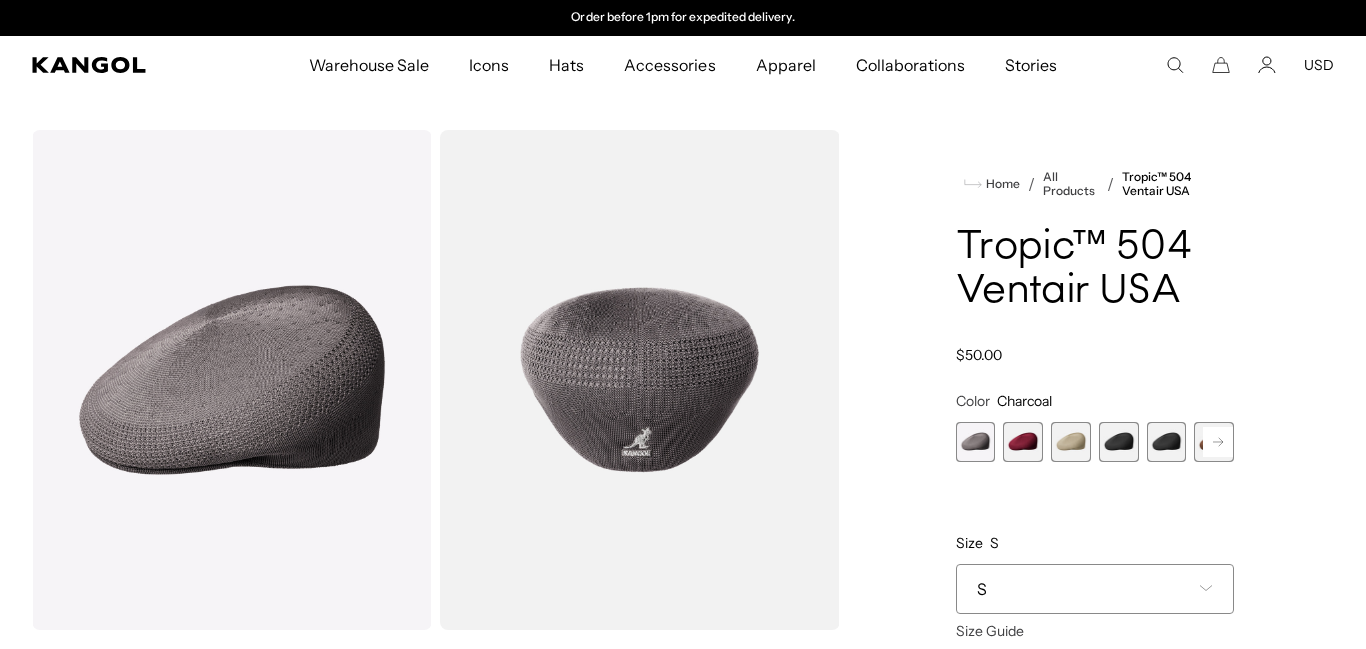 click at bounding box center (1023, 442) 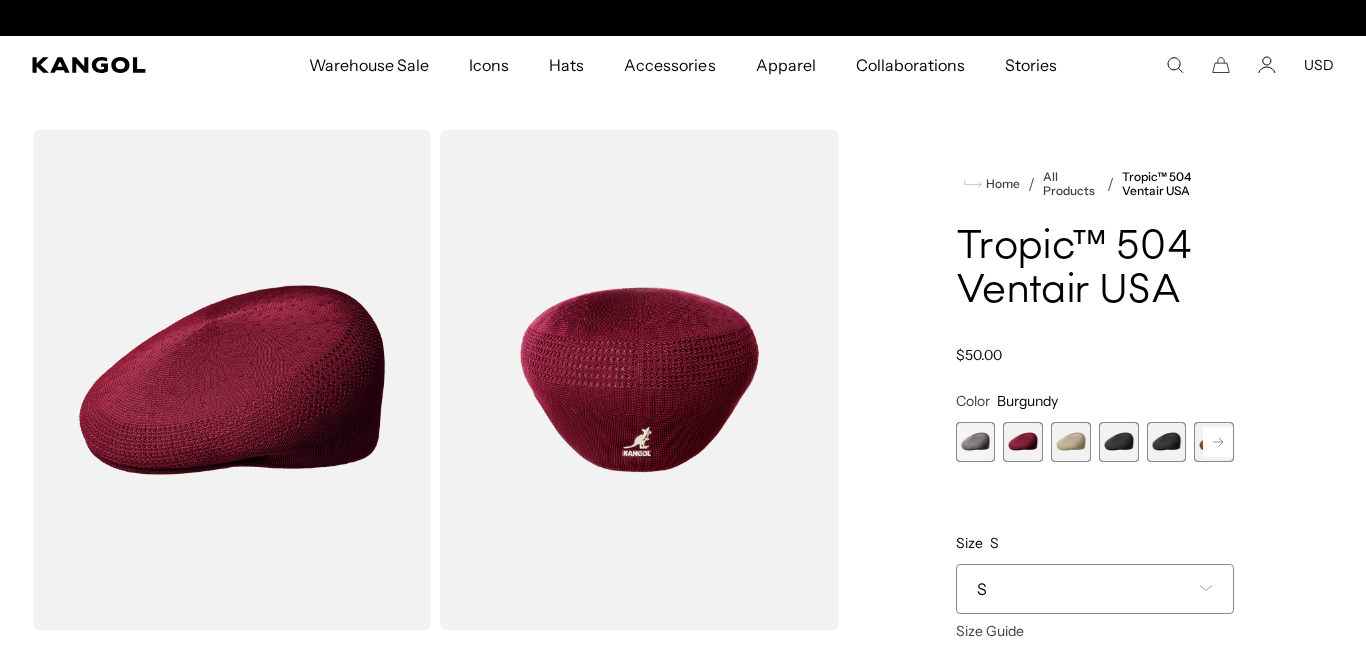 scroll, scrollTop: 0, scrollLeft: 412, axis: horizontal 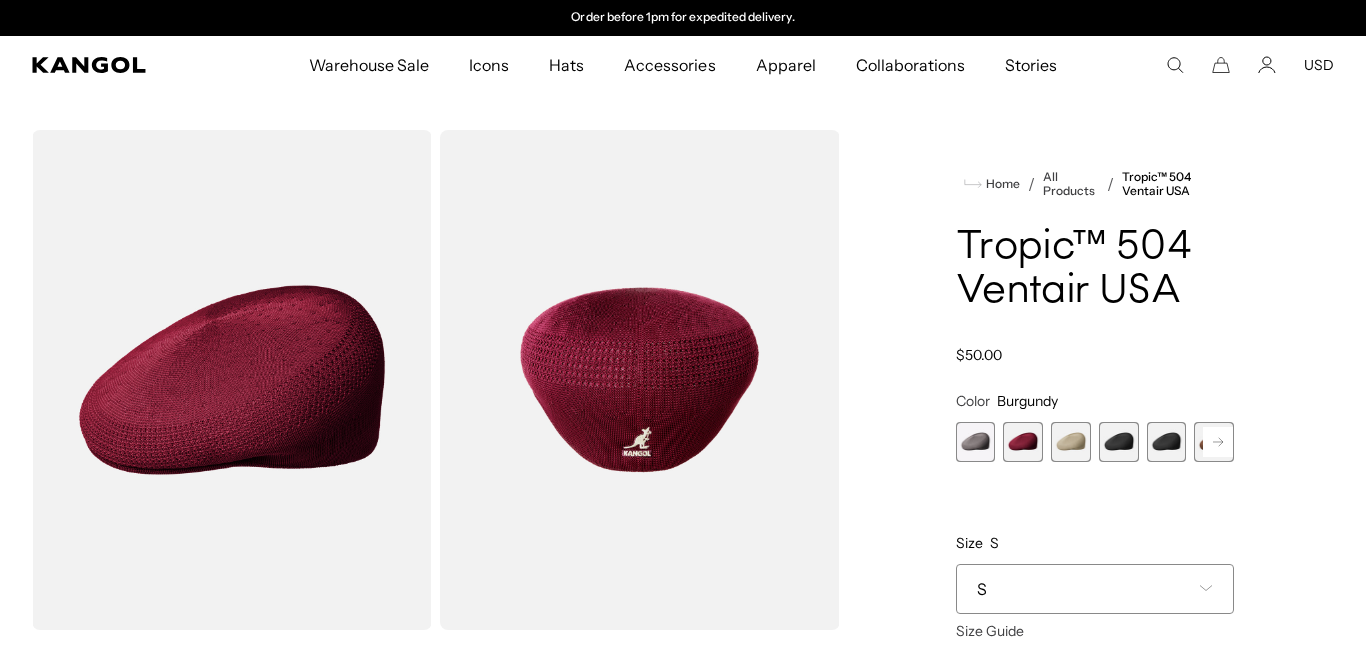 click at bounding box center (1167, 442) 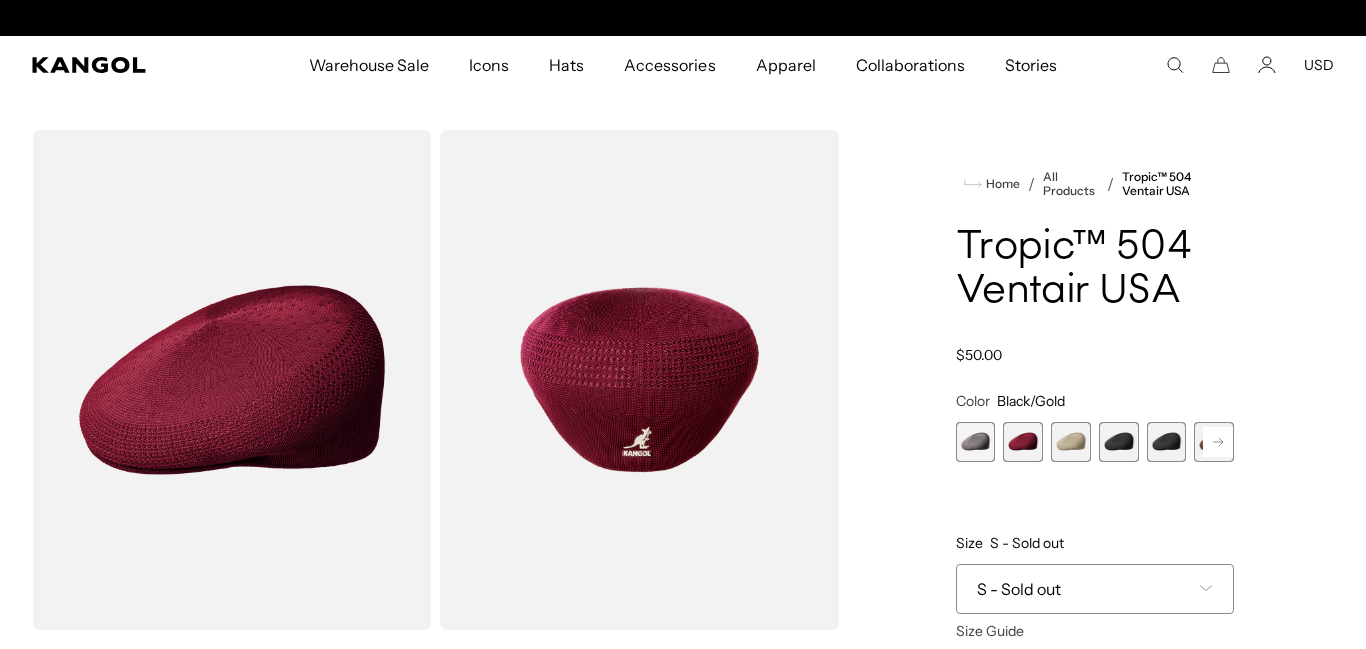 scroll, scrollTop: 0, scrollLeft: 412, axis: horizontal 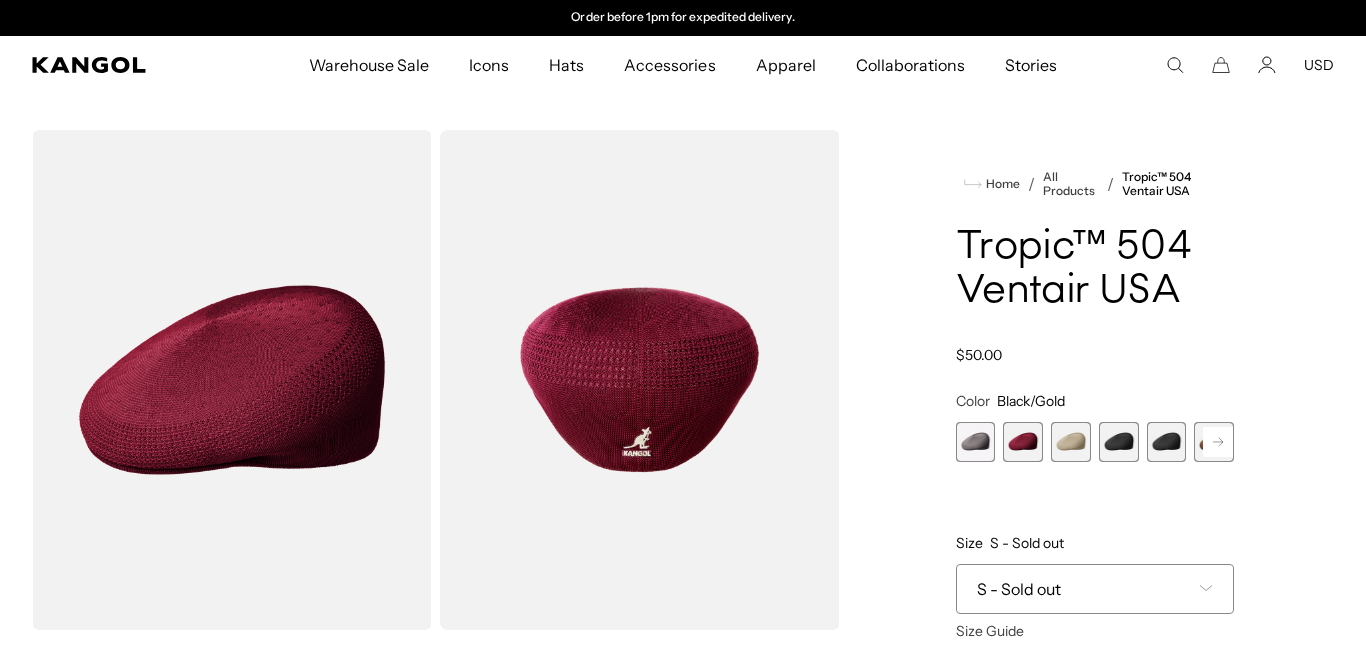click 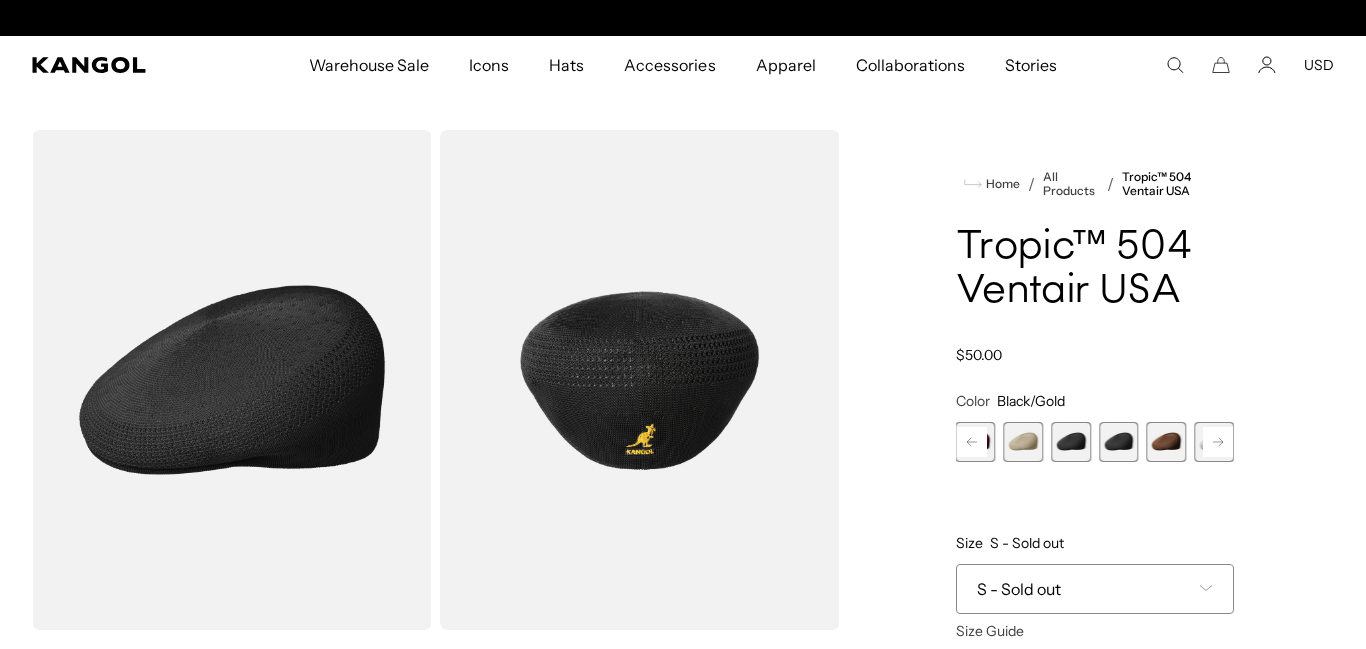 scroll, scrollTop: 0, scrollLeft: 412, axis: horizontal 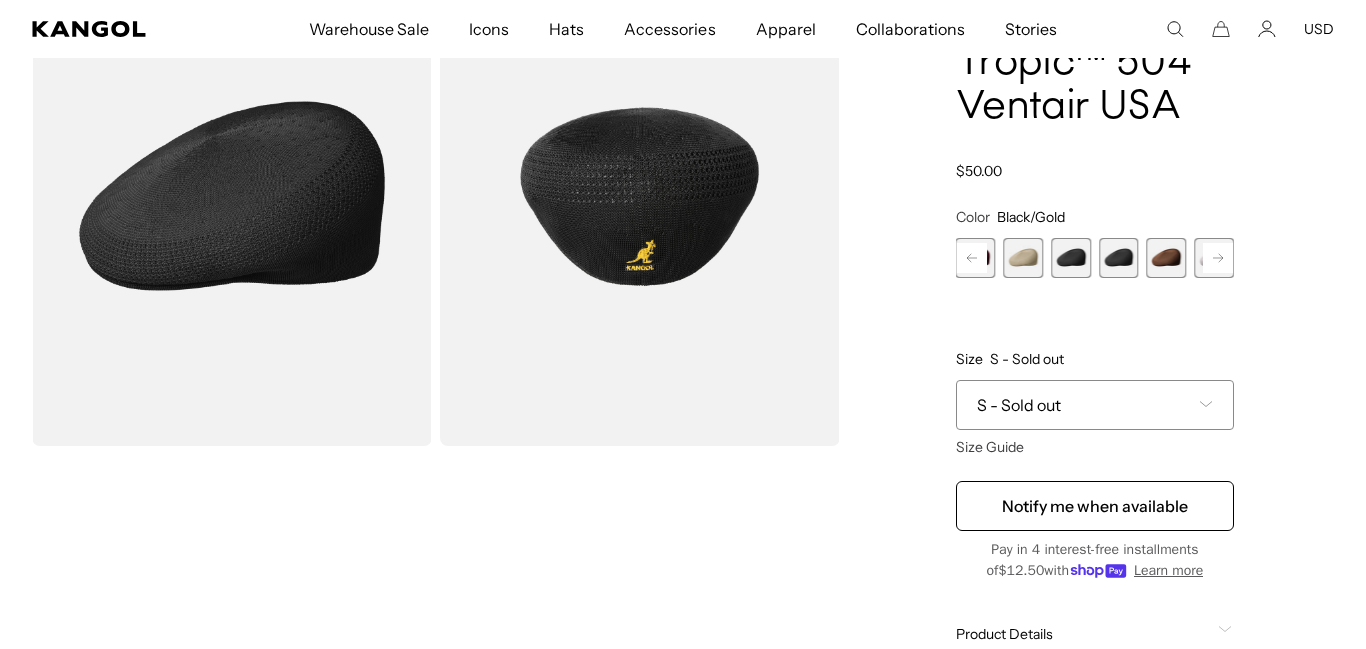 click 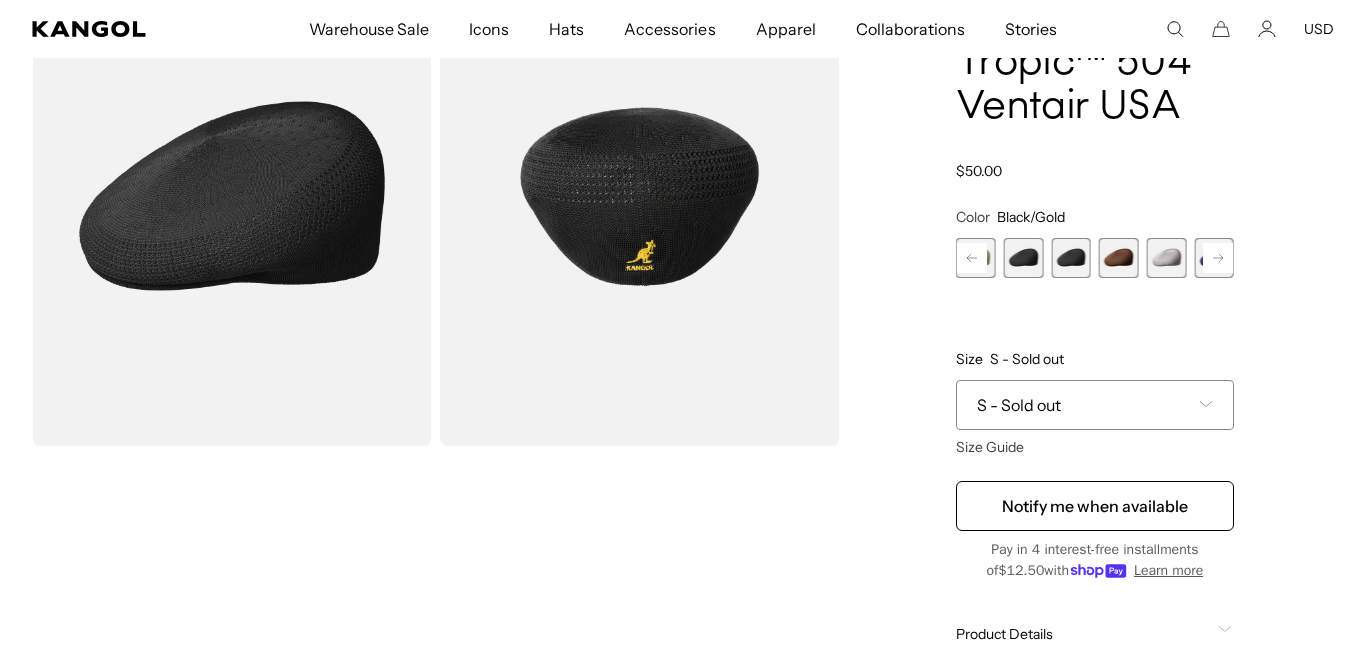 scroll, scrollTop: 0, scrollLeft: 412, axis: horizontal 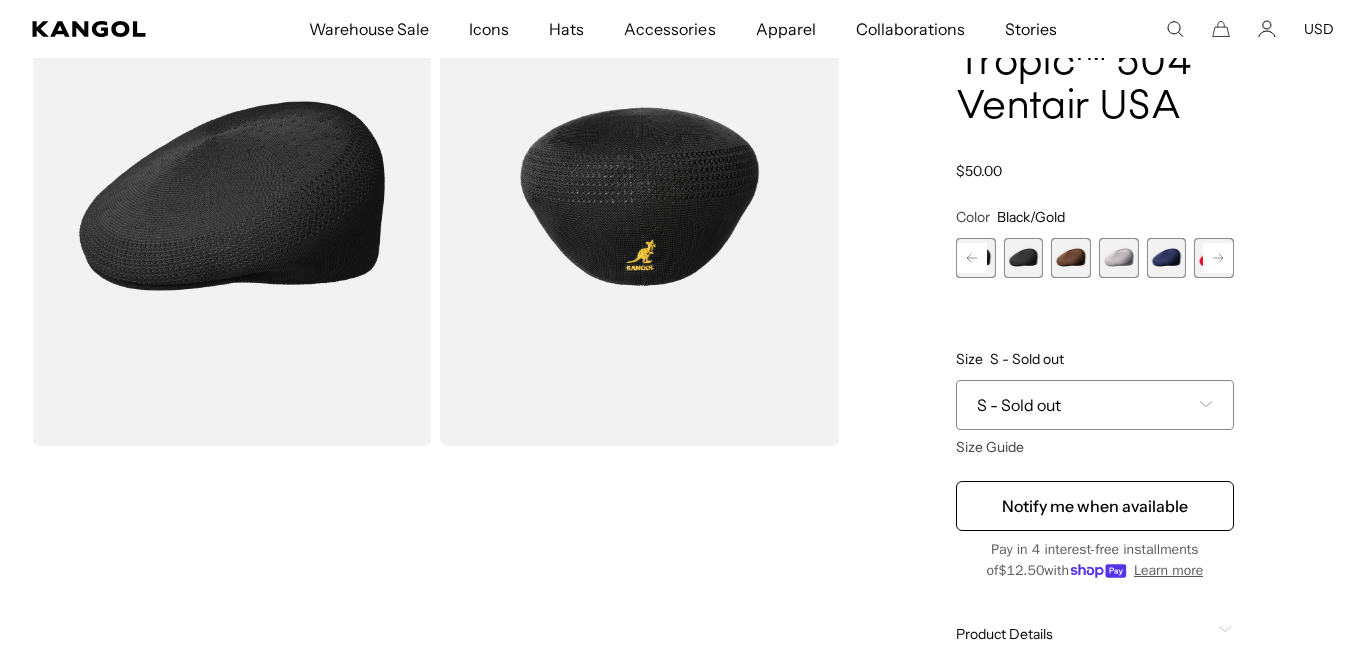 click 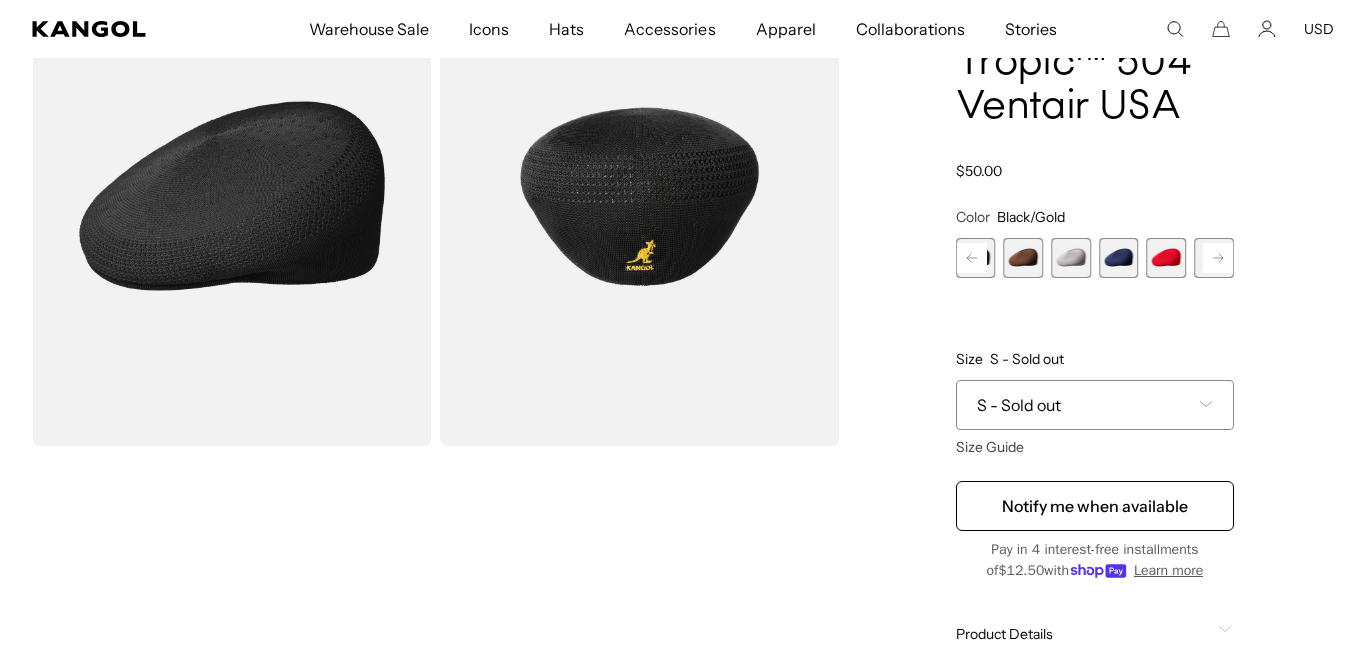 click 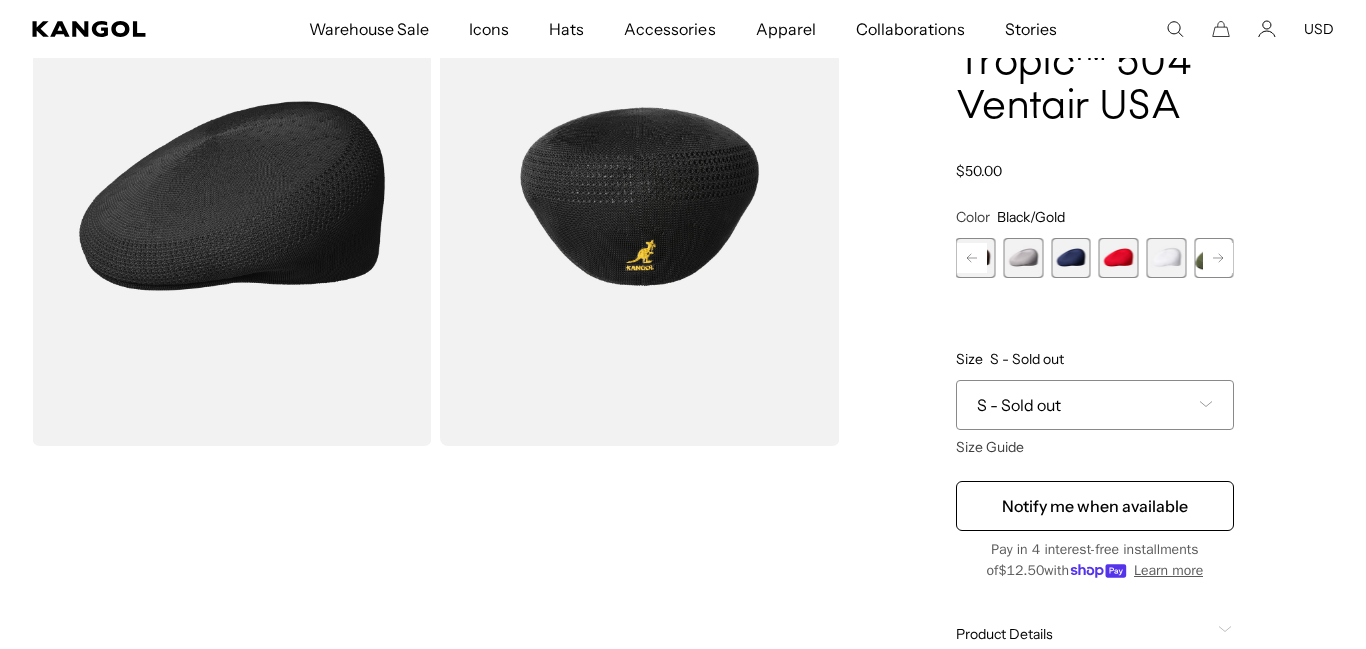 scroll, scrollTop: 0, scrollLeft: 0, axis: both 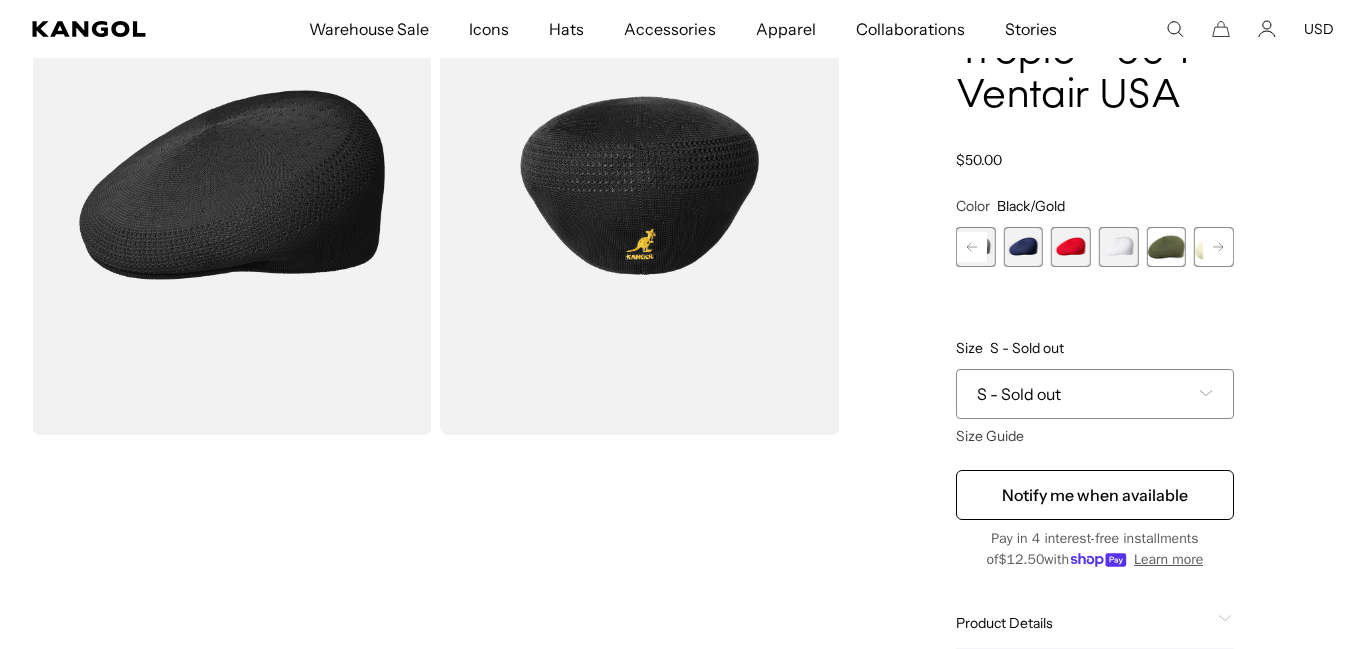 click at bounding box center [1023, 247] 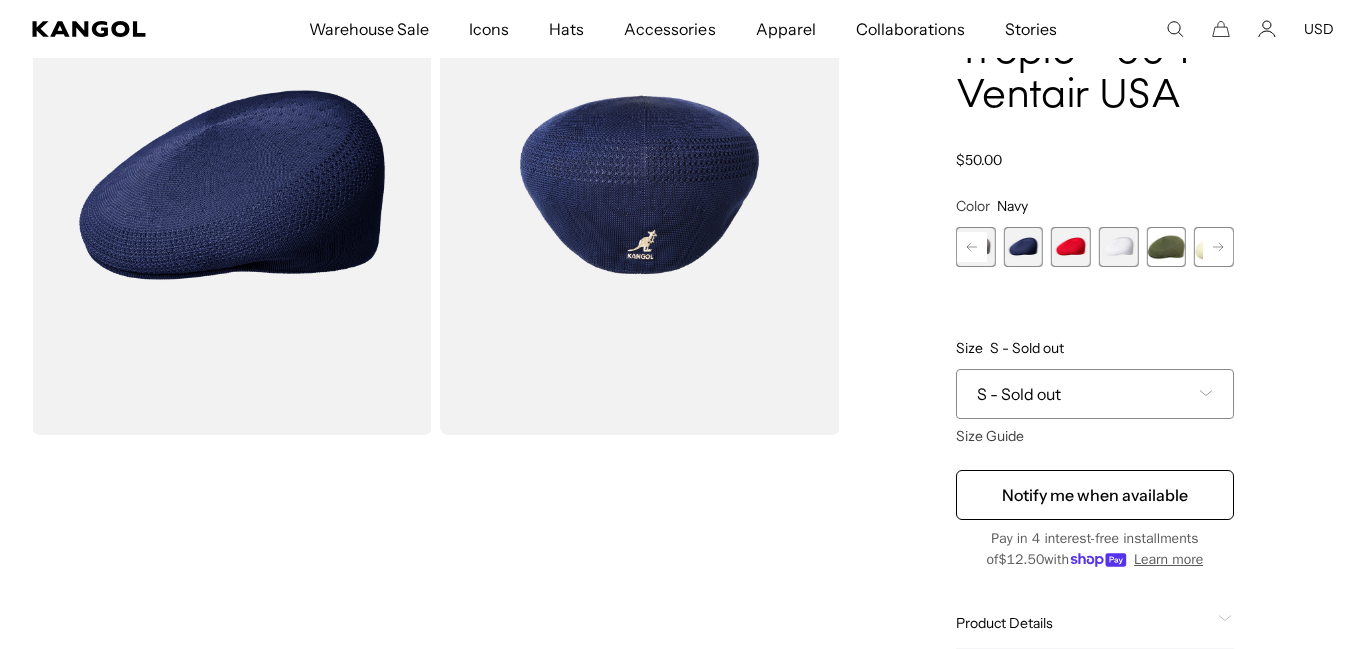 scroll, scrollTop: 0, scrollLeft: 0, axis: both 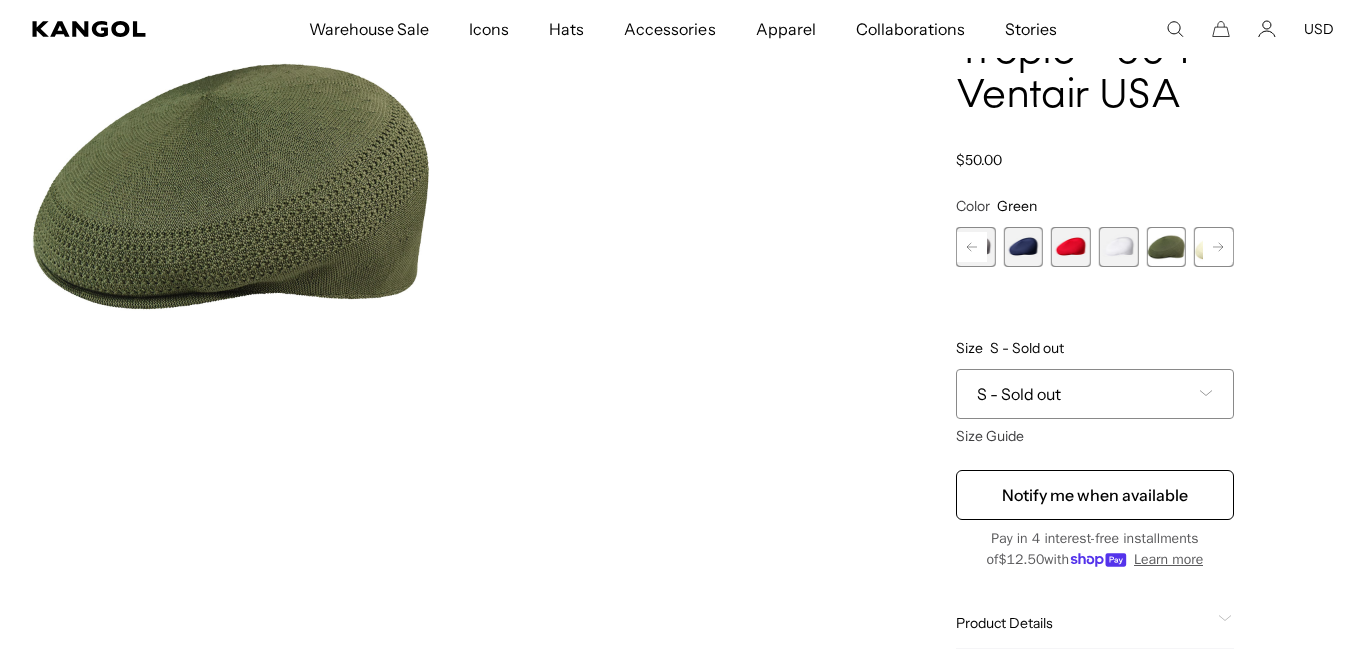 click 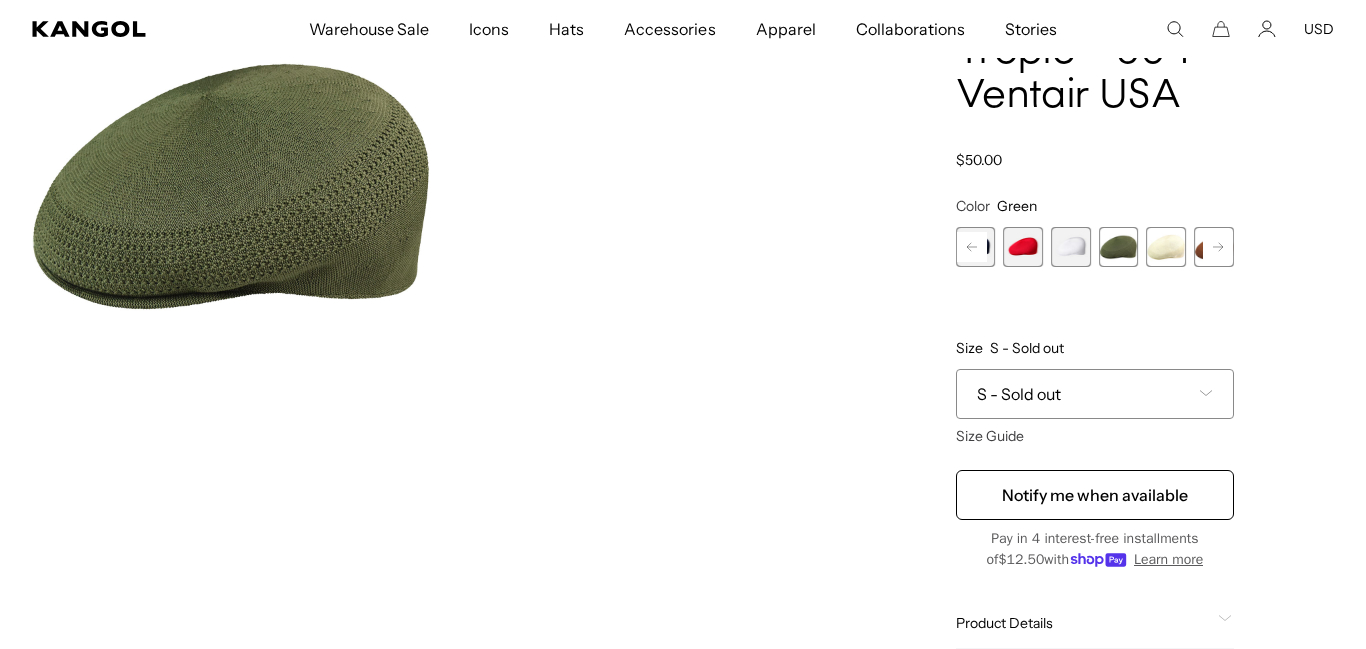 click 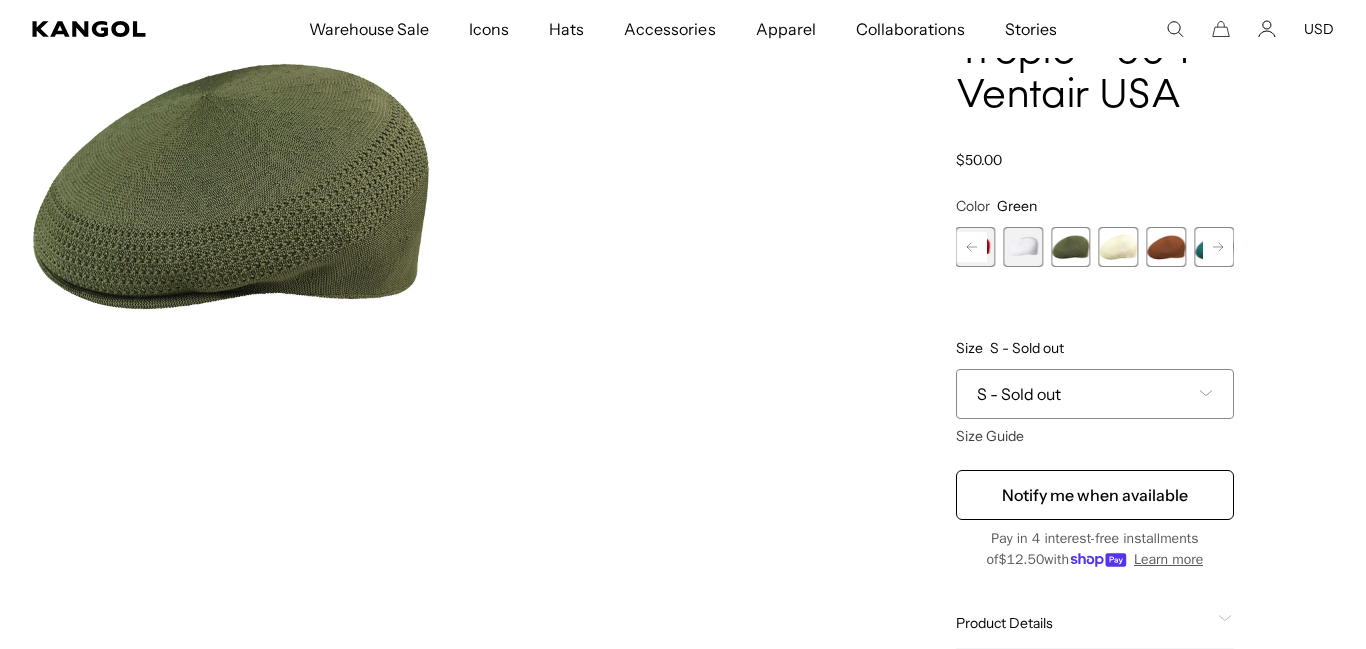 click 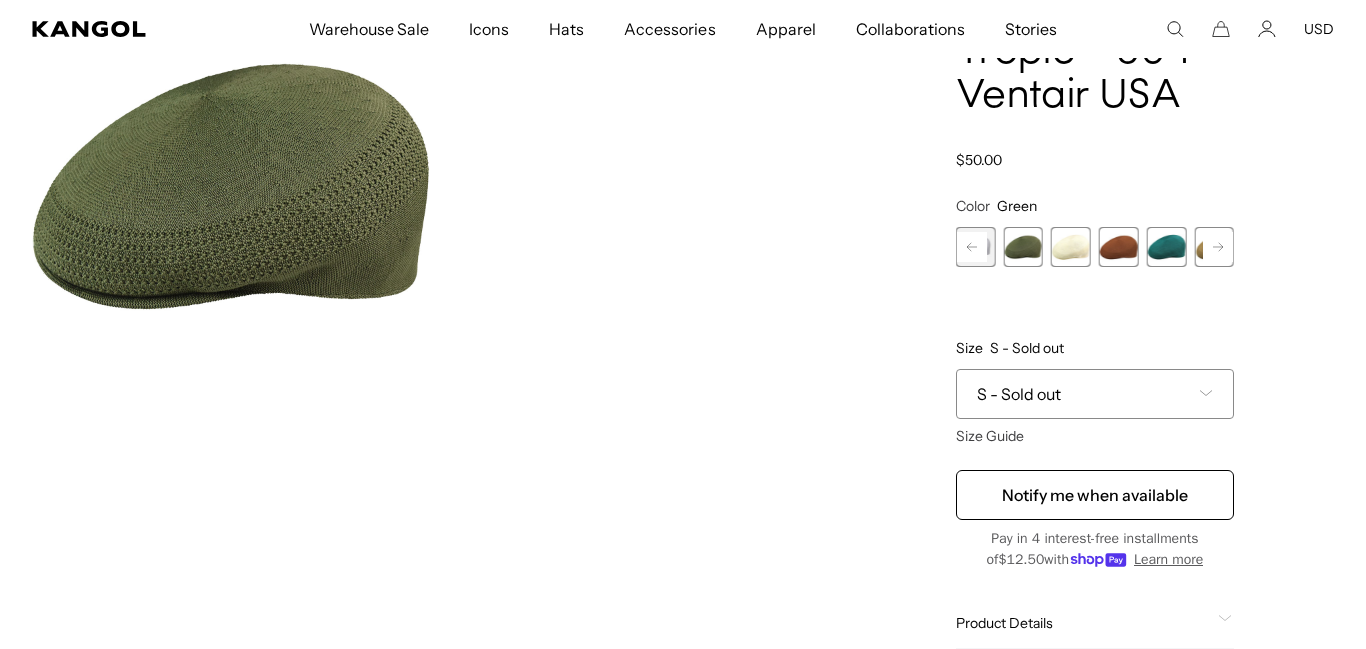 click 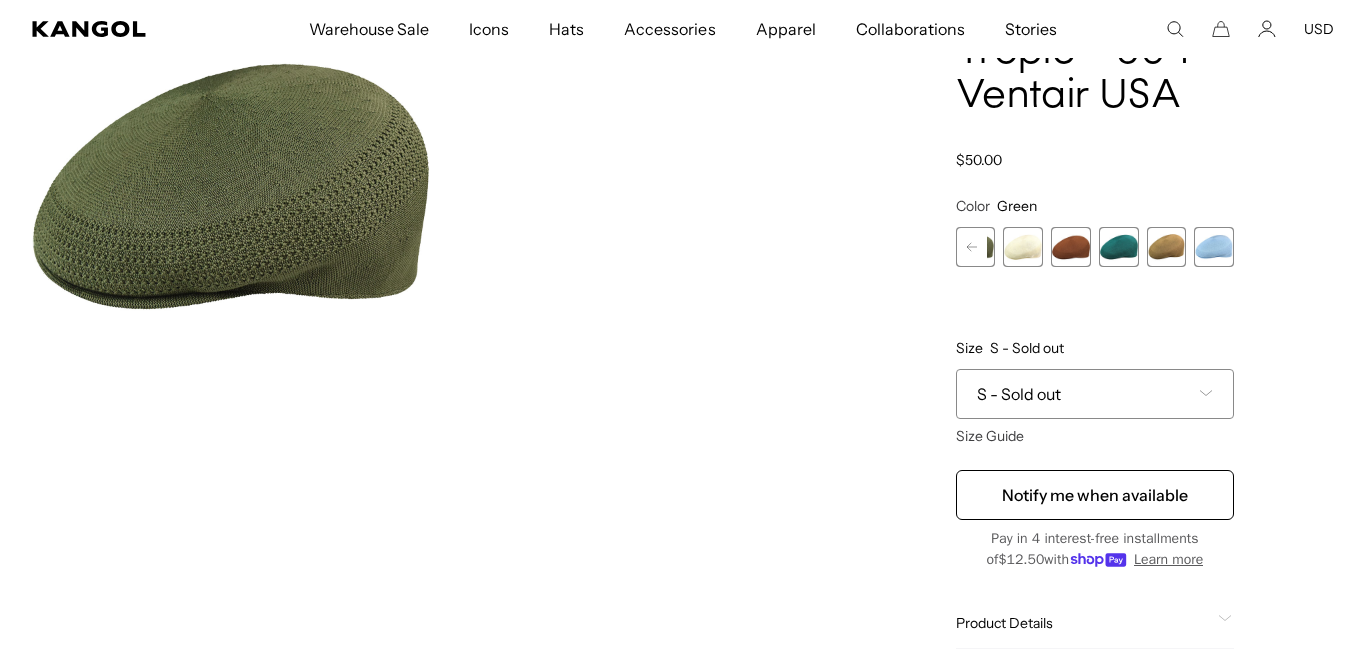 scroll, scrollTop: 0, scrollLeft: 0, axis: both 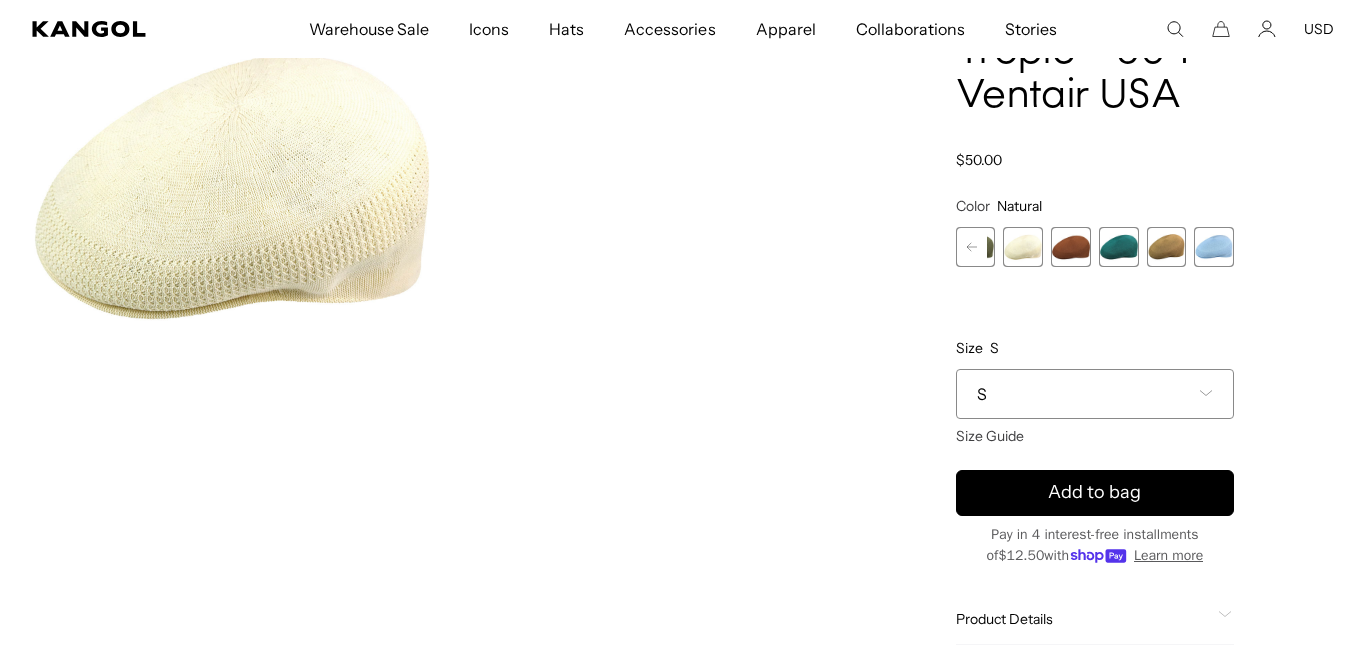 click at bounding box center (1071, 247) 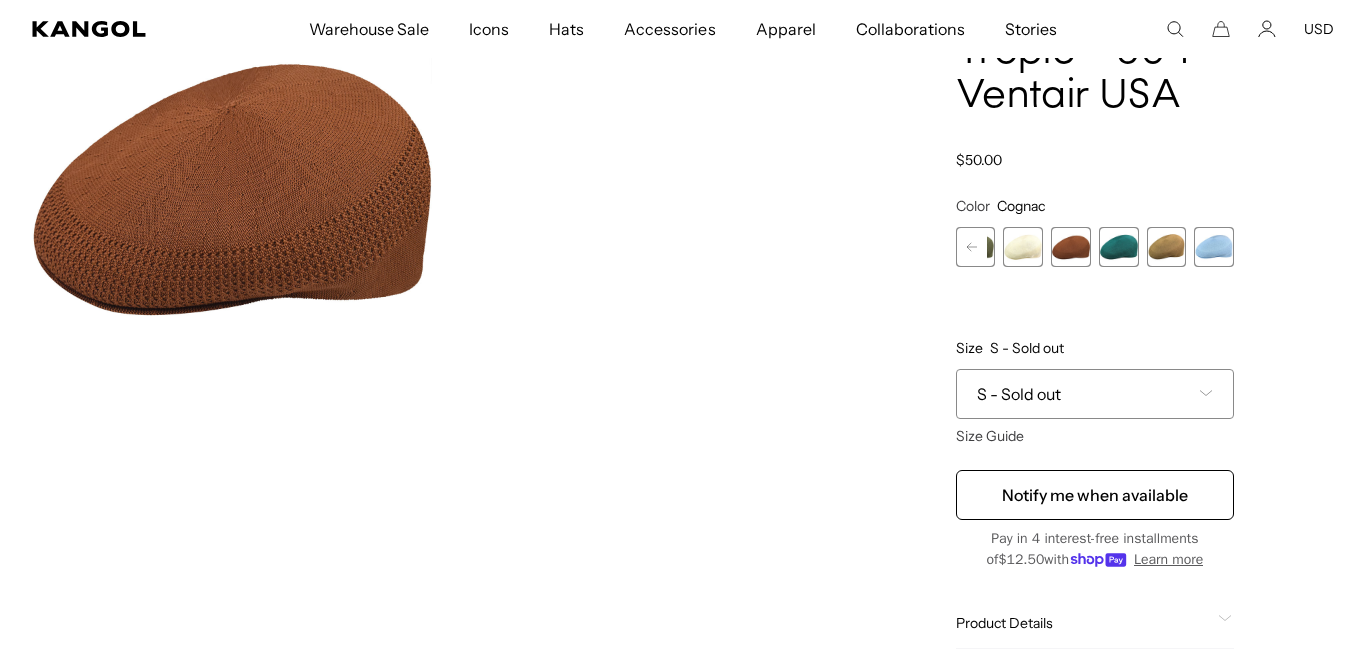 scroll, scrollTop: 0, scrollLeft: 0, axis: both 